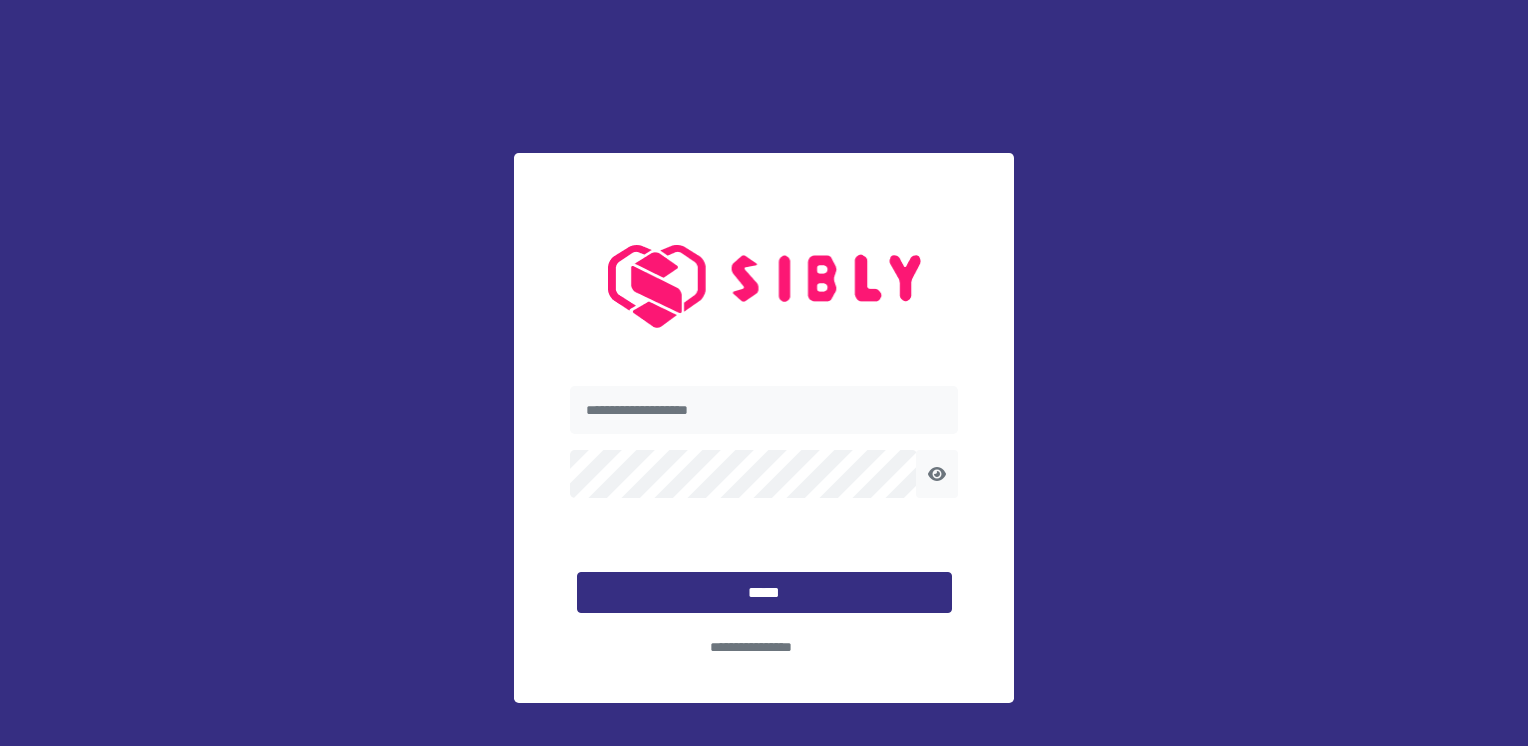 scroll, scrollTop: 0, scrollLeft: 0, axis: both 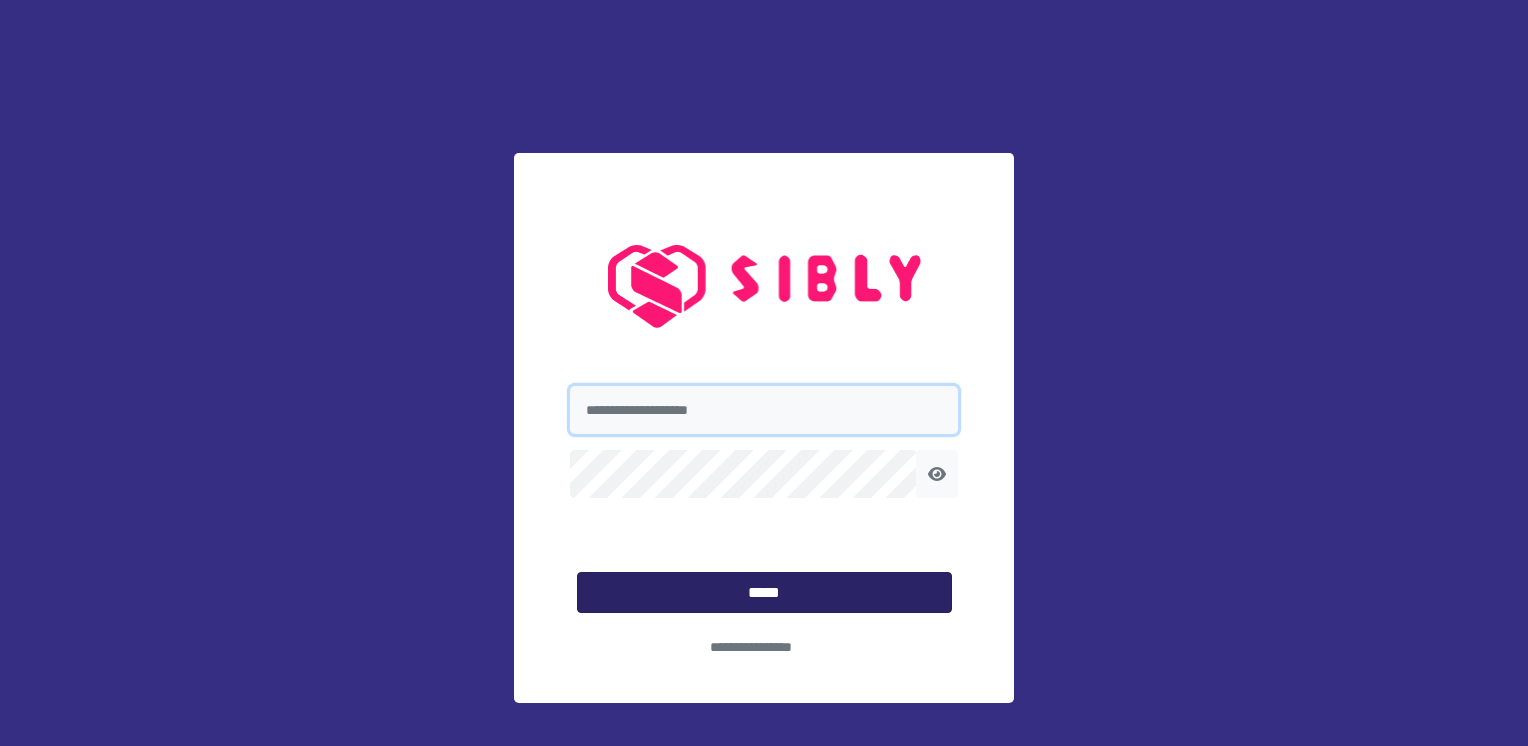 type on "**********" 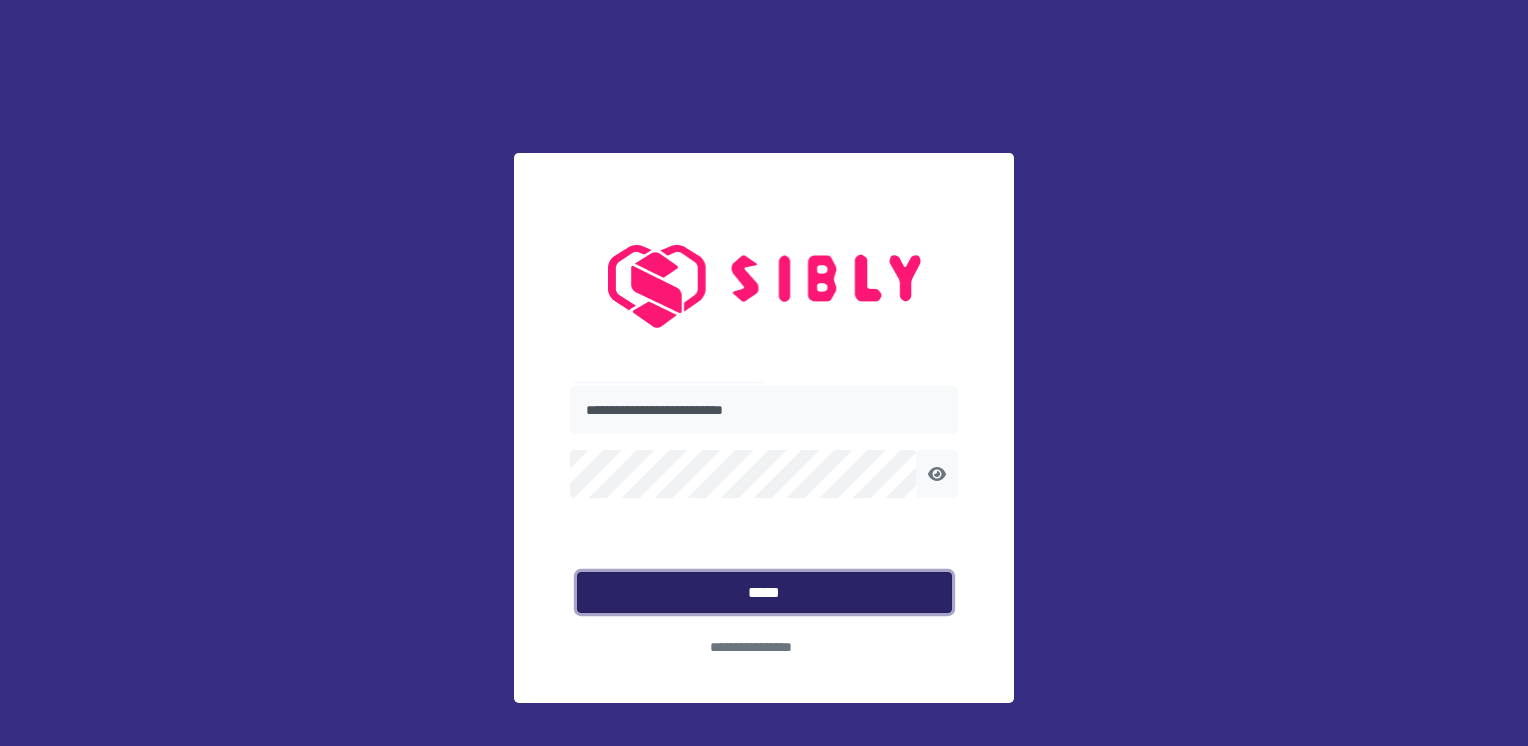 click on "*****" at bounding box center (764, 593) 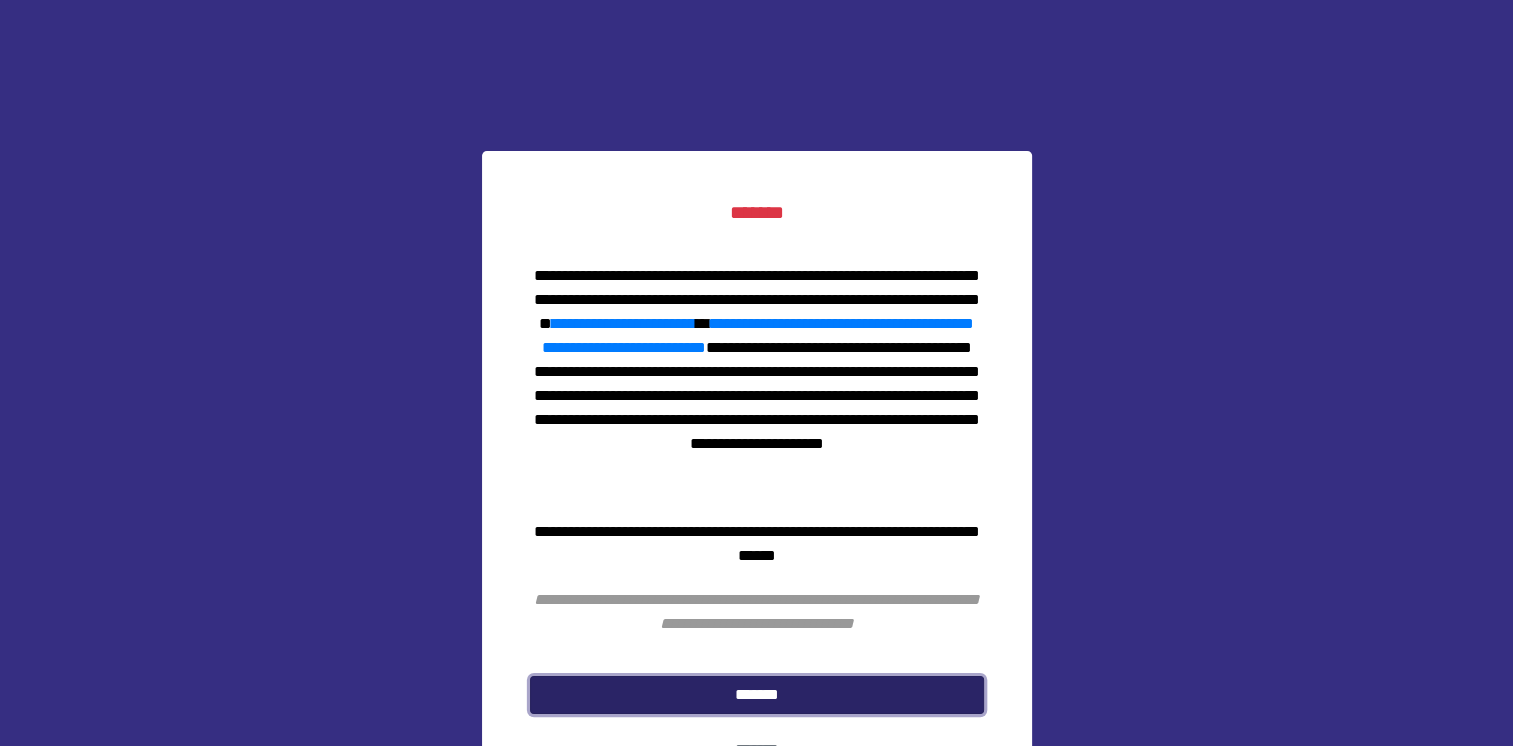 click on "*******" at bounding box center [757, 695] 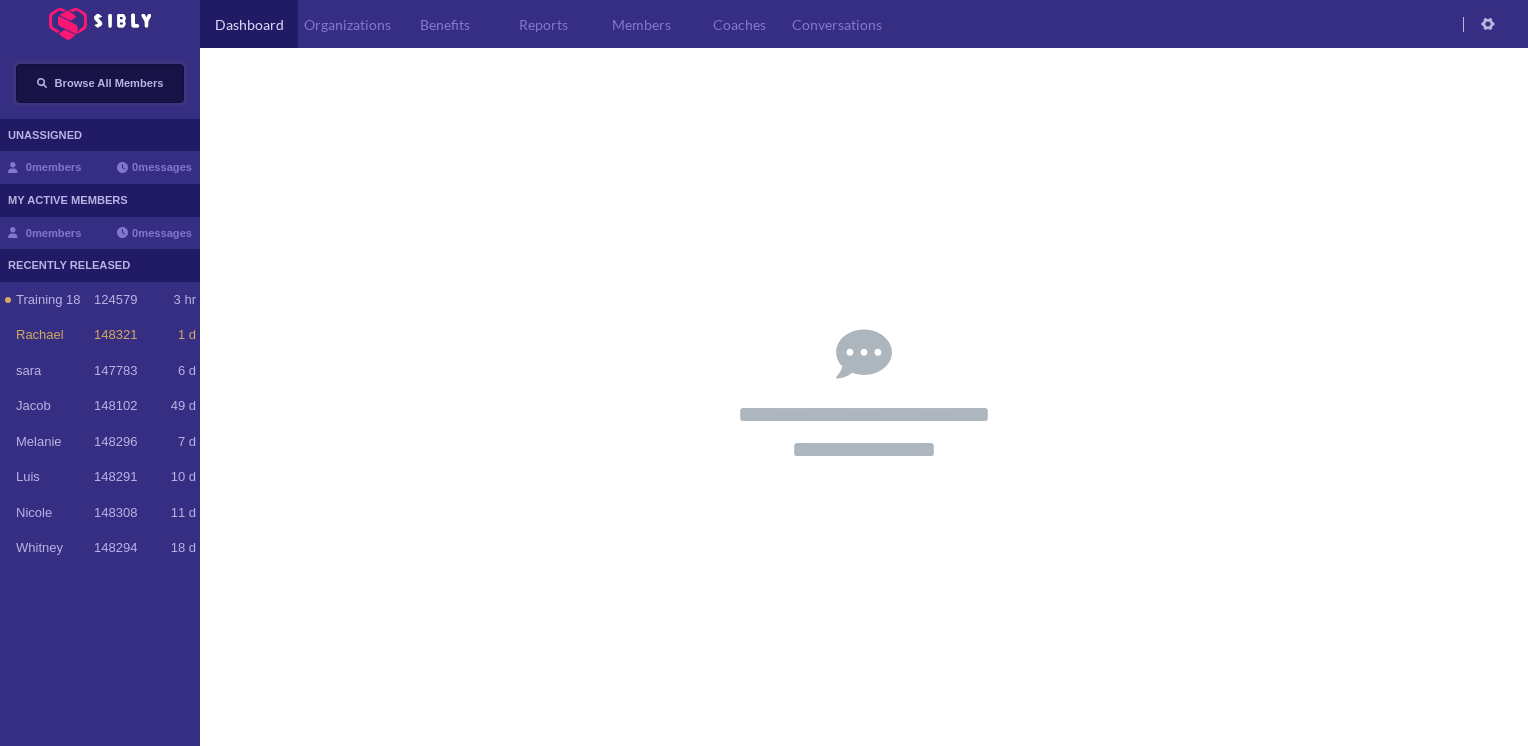 click on "Browse All Members" at bounding box center [100, 83] 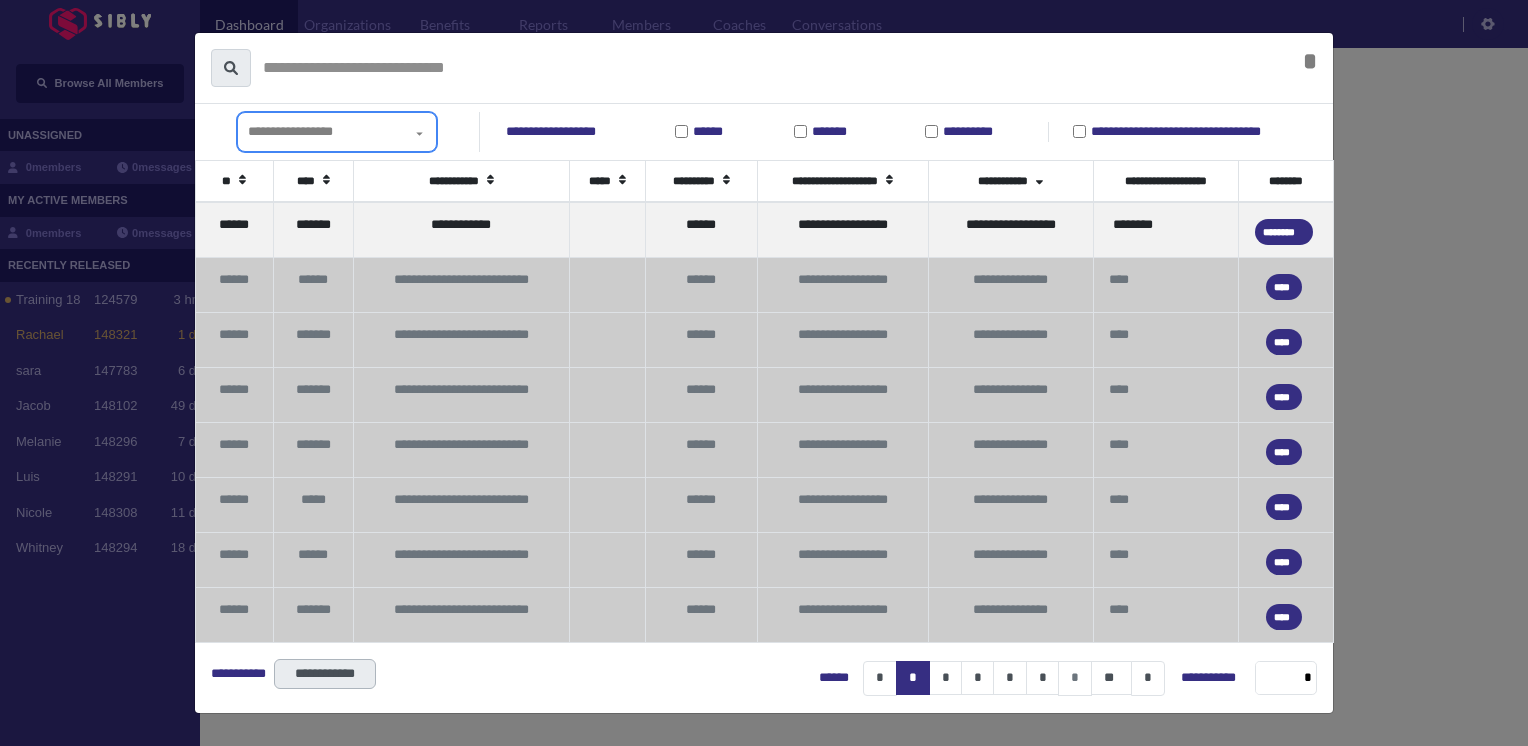 click on "**********" at bounding box center [290, 131] 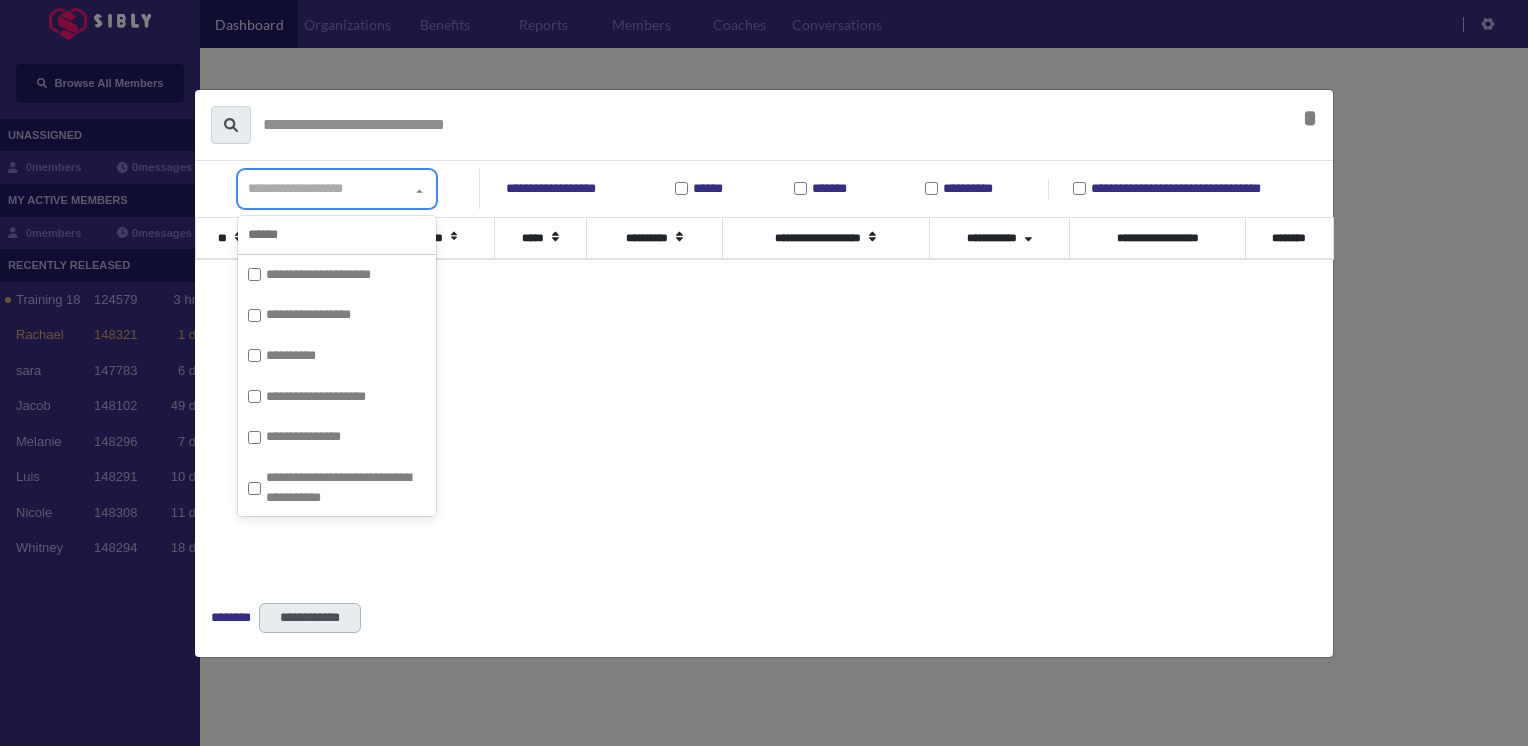 click on "**********" at bounding box center [295, 188] 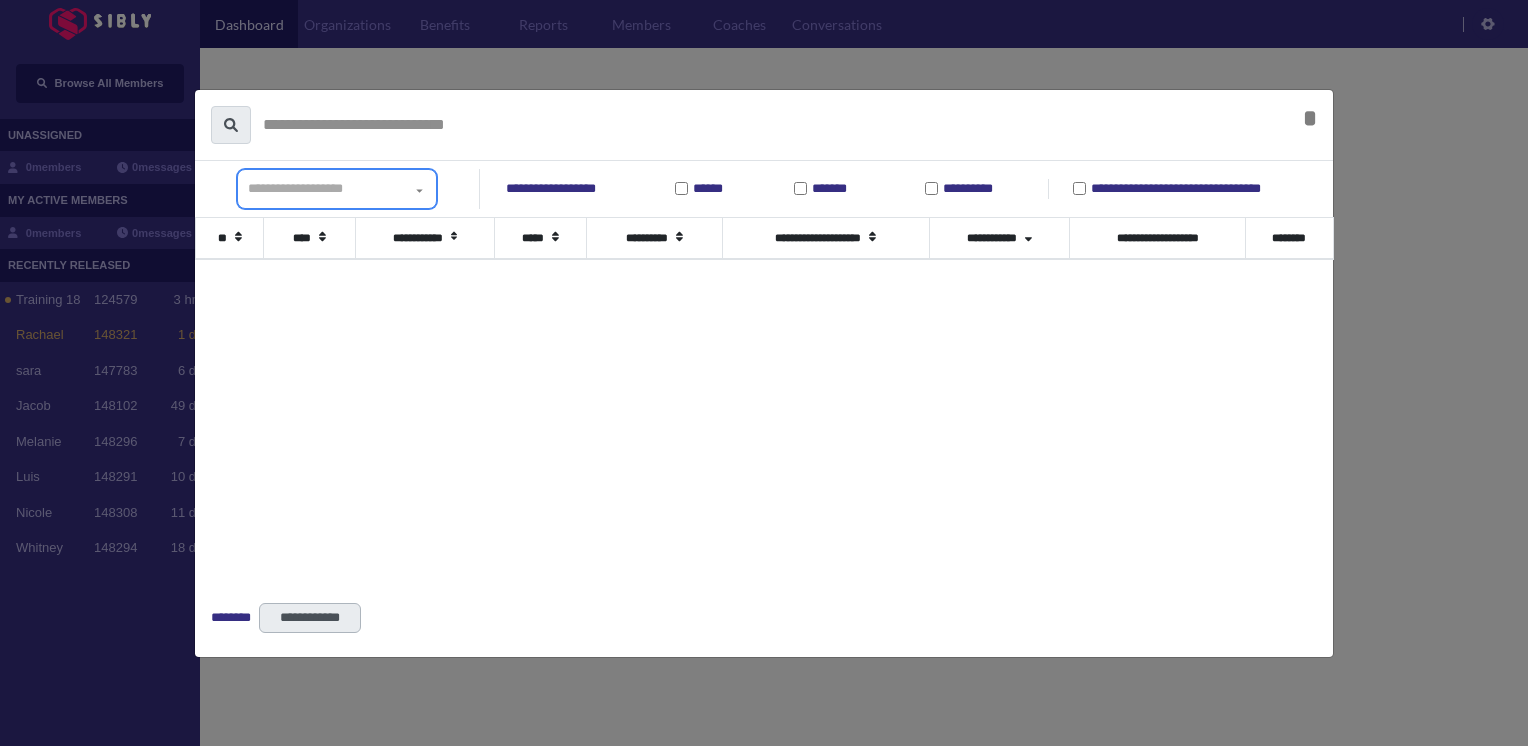 click on "**********" at bounding box center (295, 188) 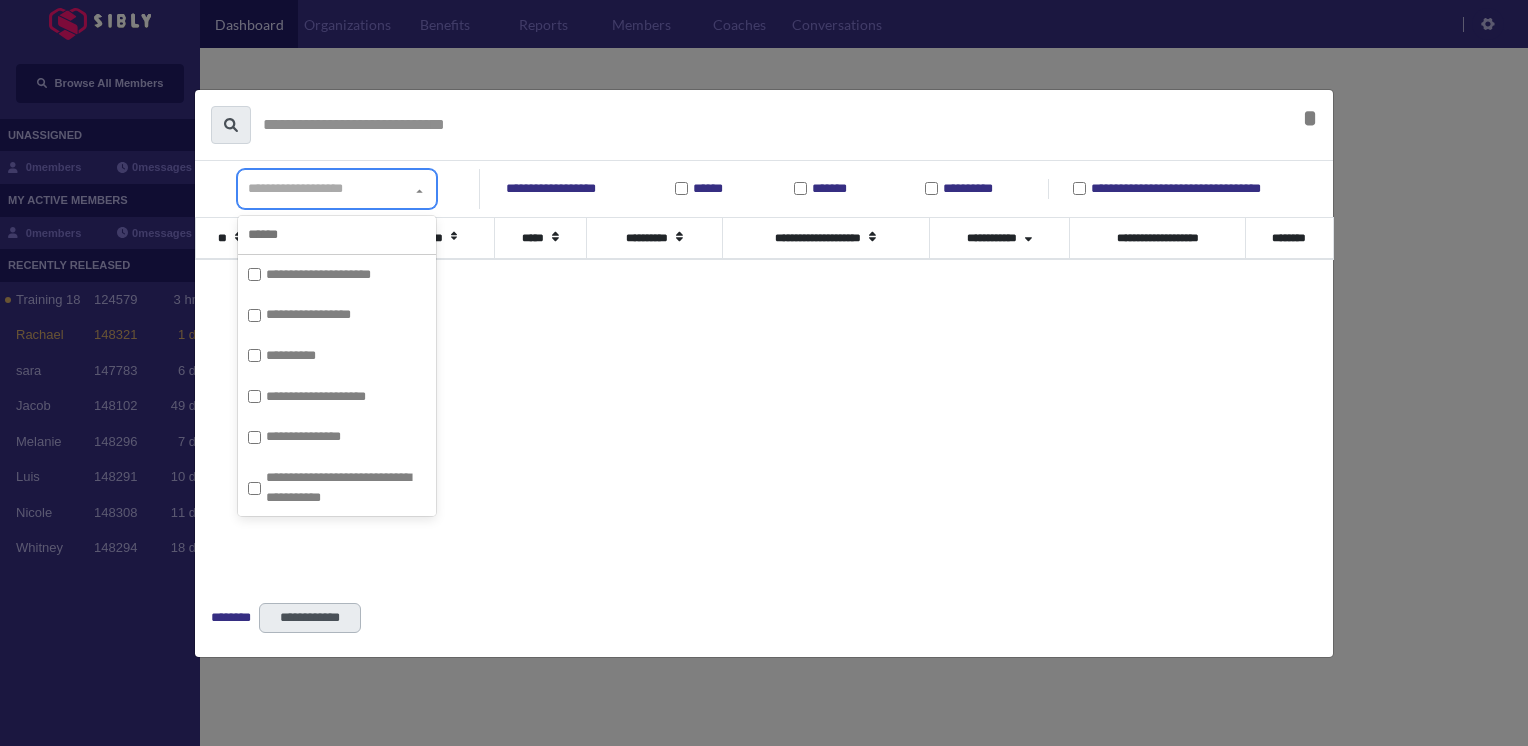 click on "**********" at bounding box center (295, 188) 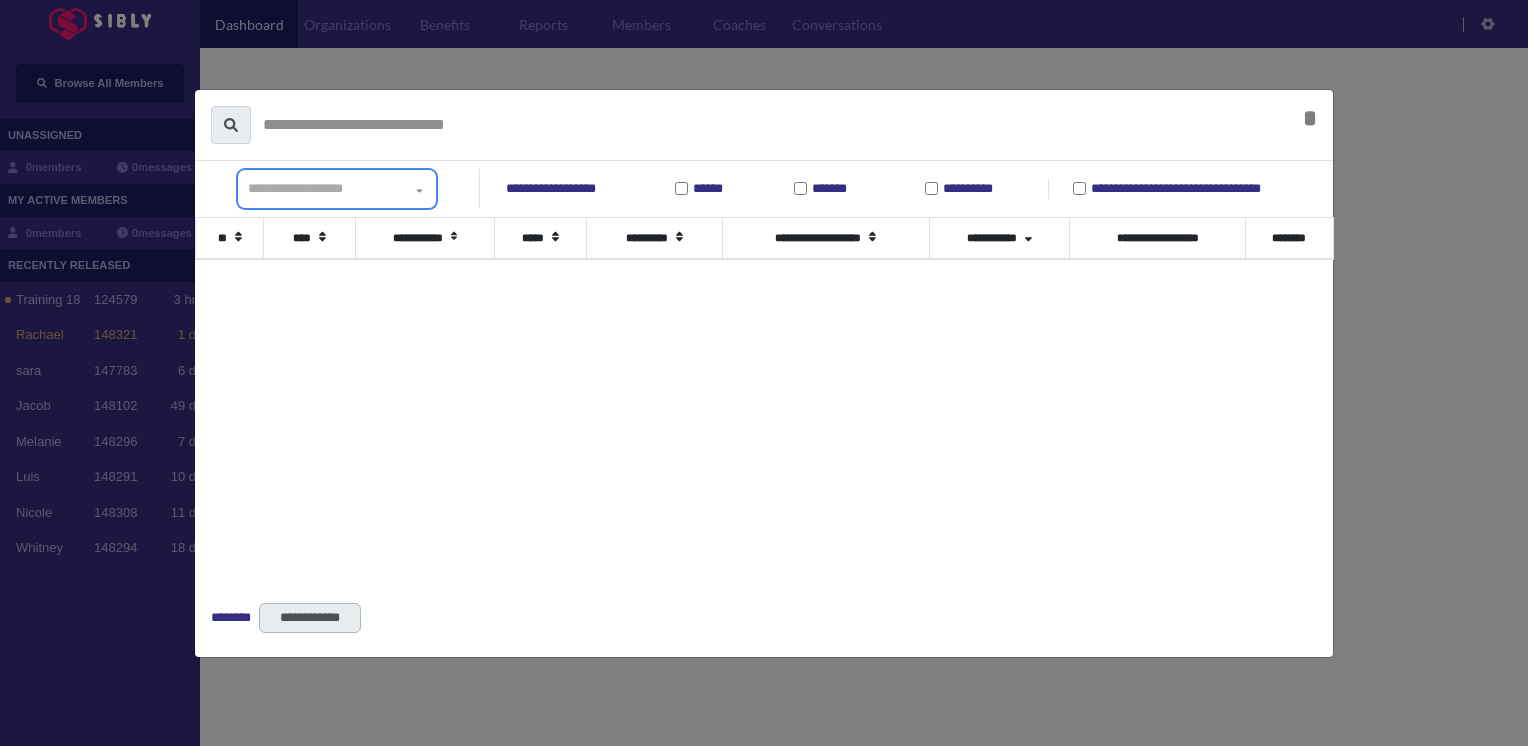 click on "**********" at bounding box center [337, 189] 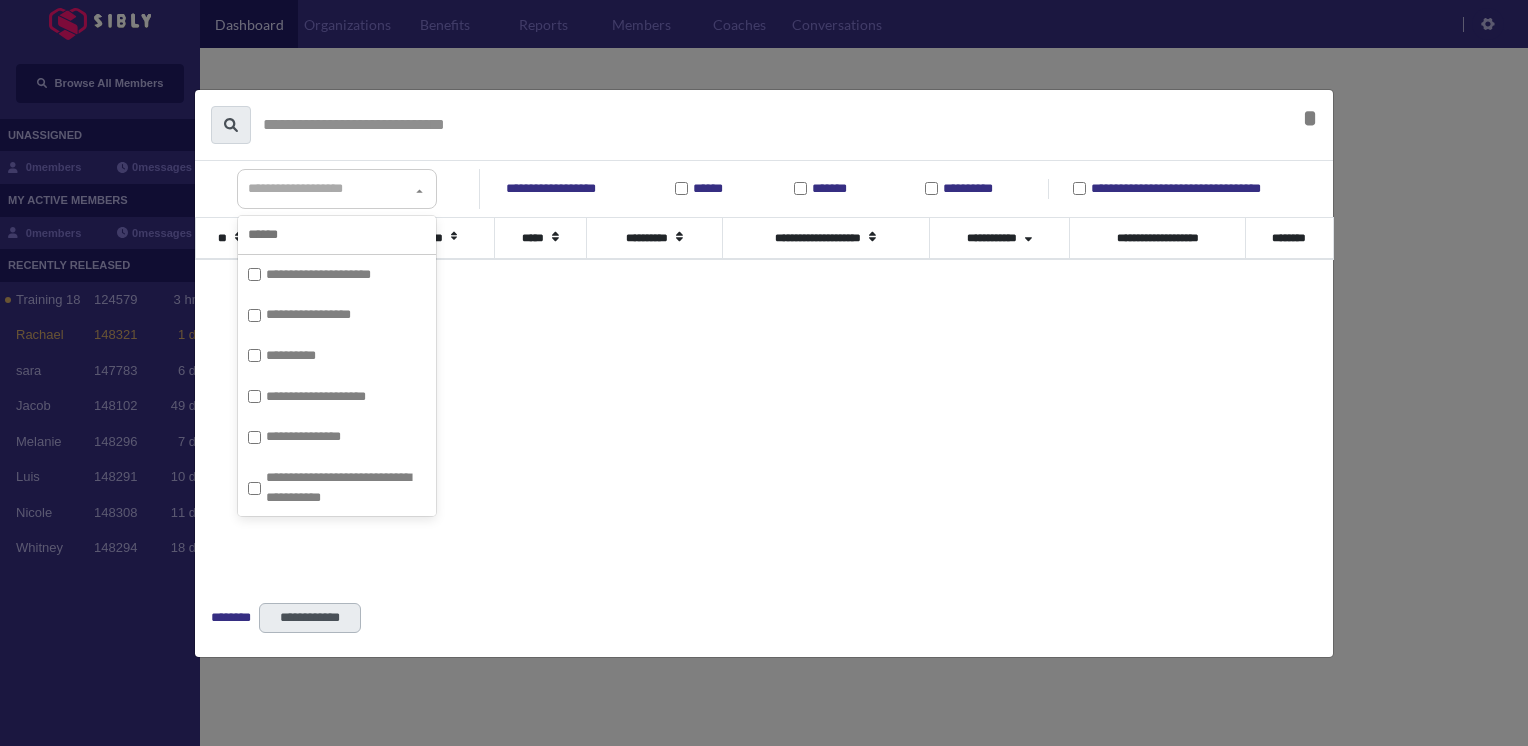 click at bounding box center [337, 235] 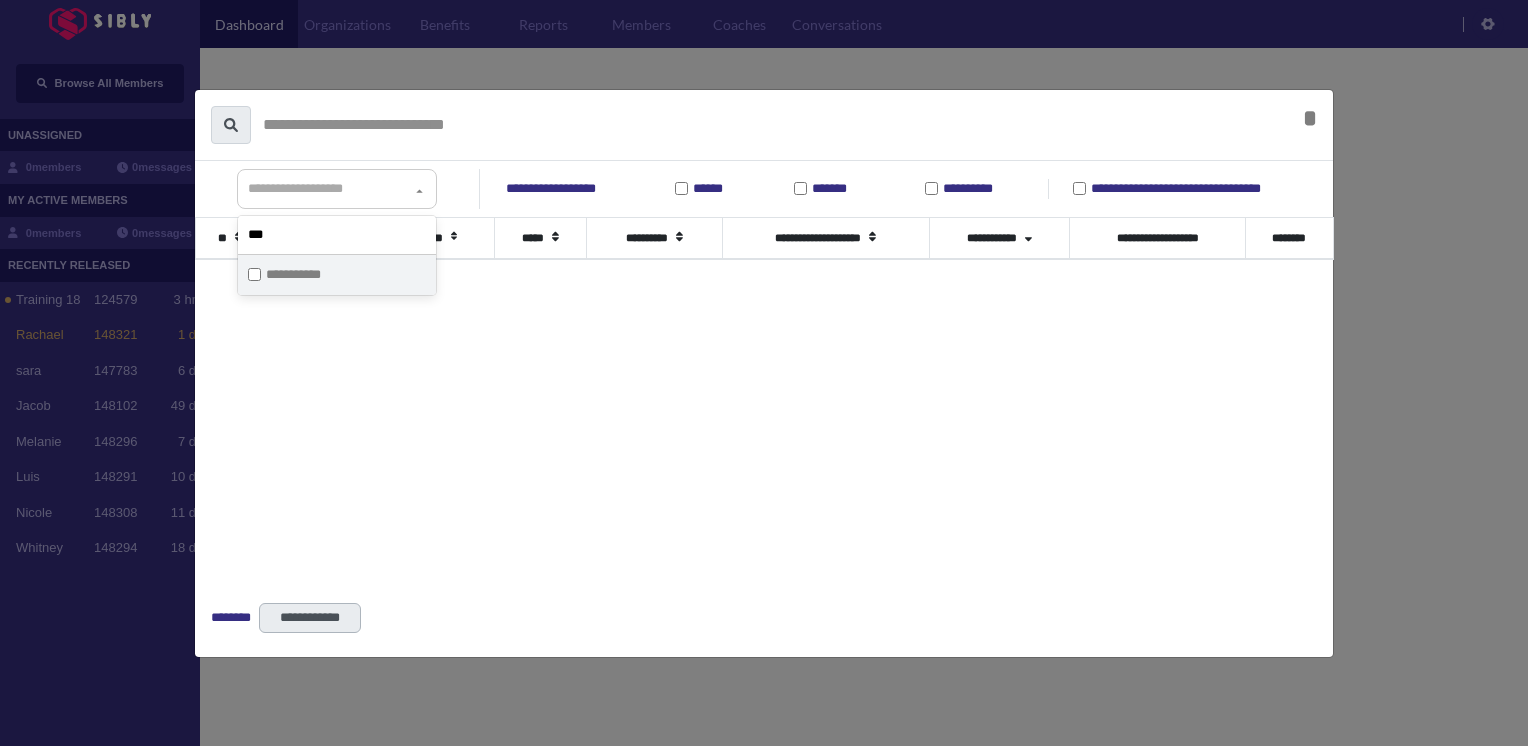 type on "***" 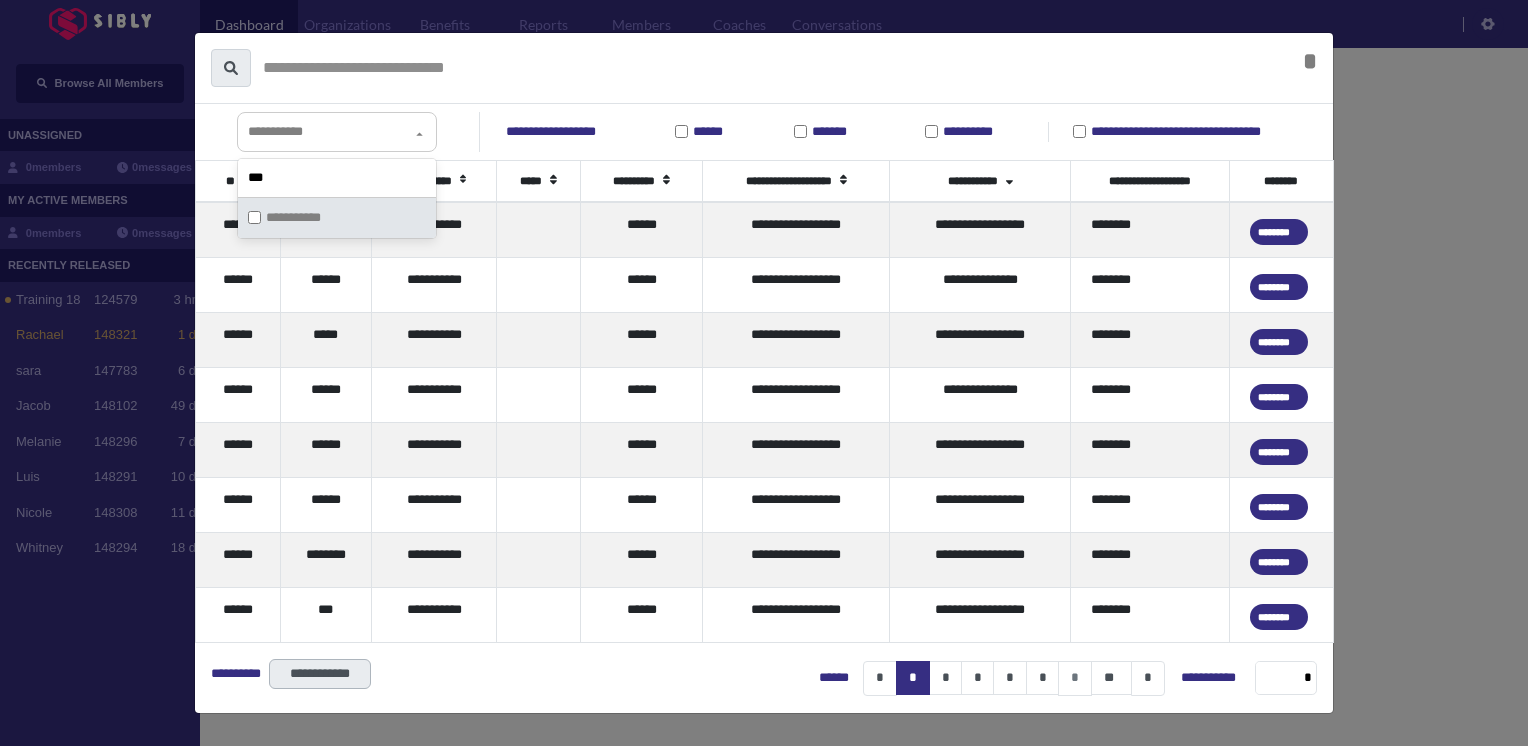 click on "**********" at bounding box center (320, 674) 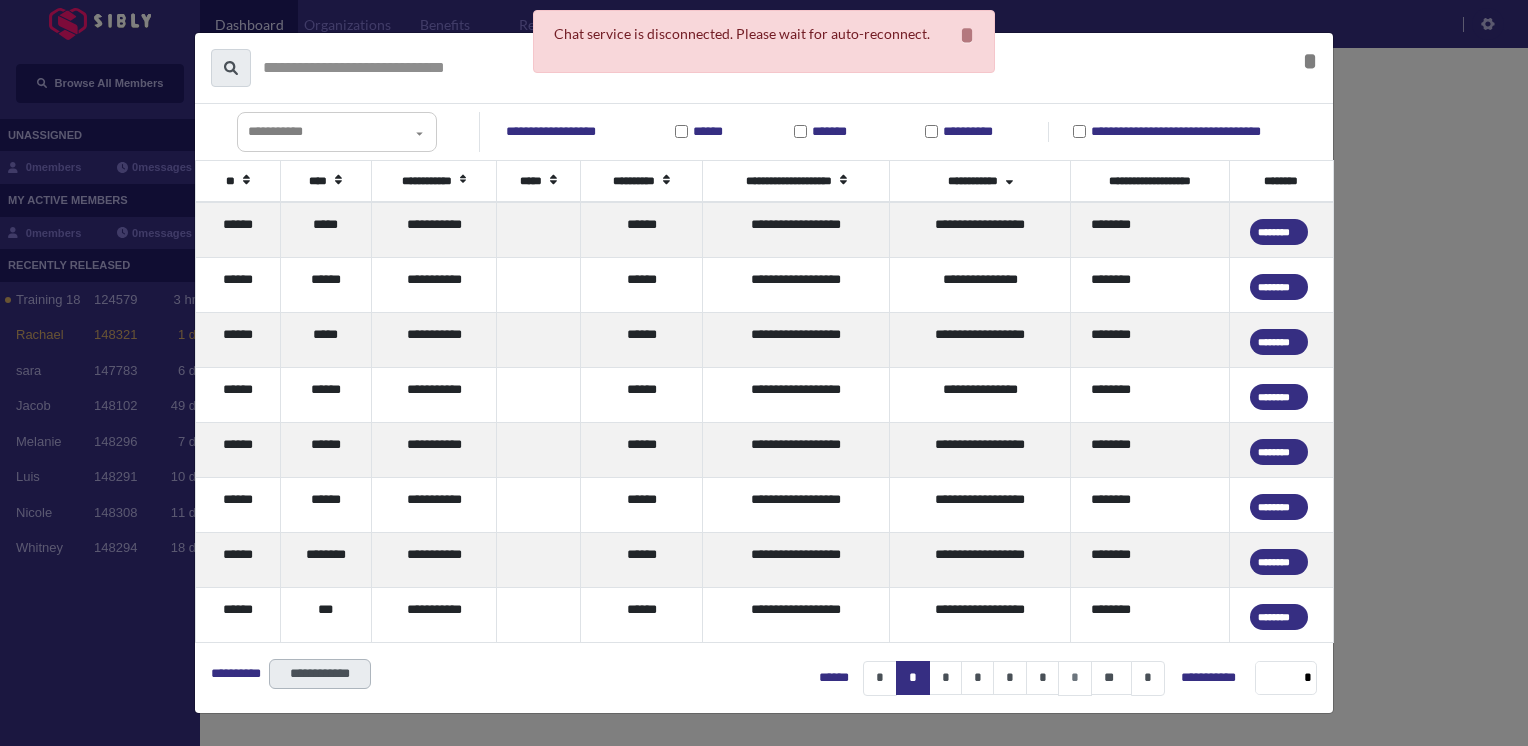 click at bounding box center [764, 373] 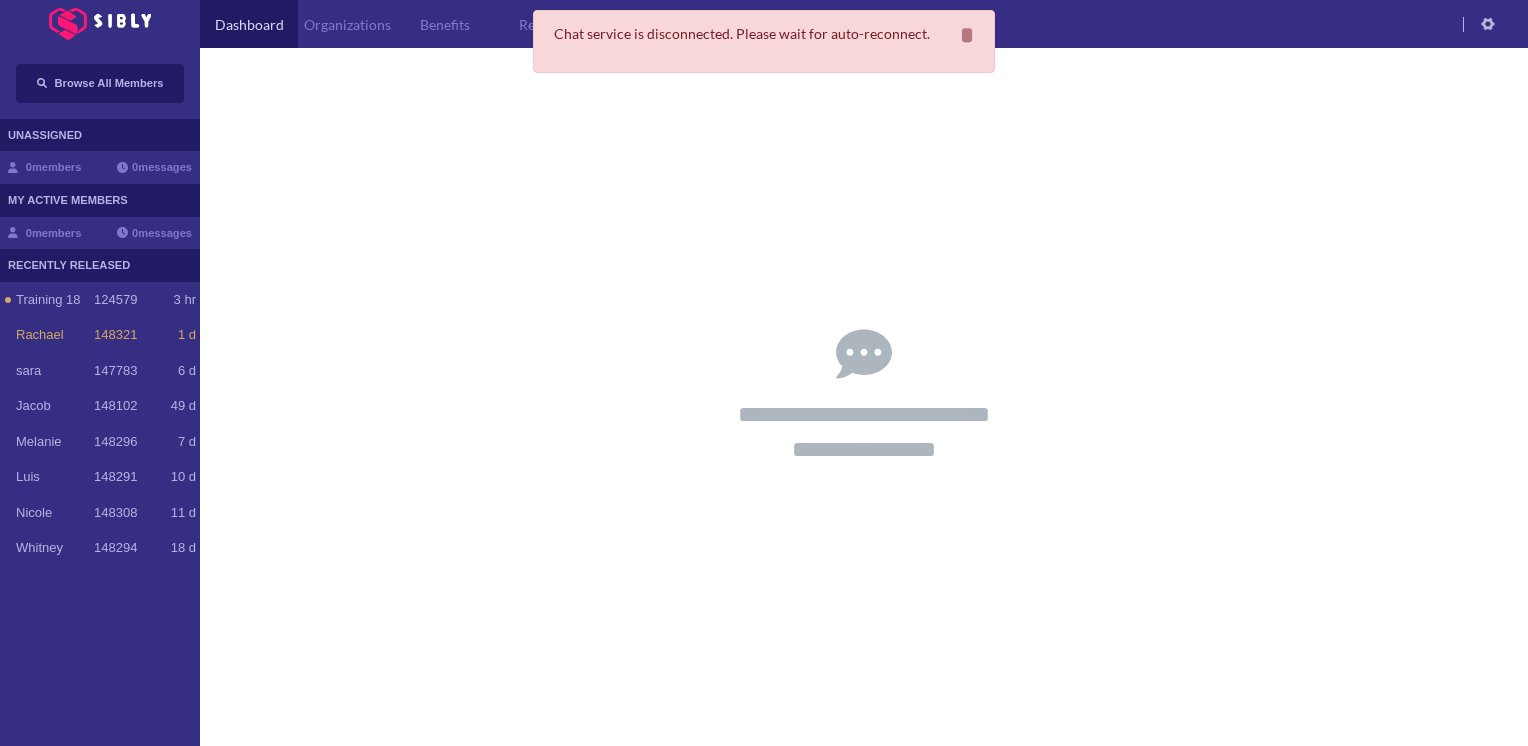 click on "Dashboard" at bounding box center [249, 24] 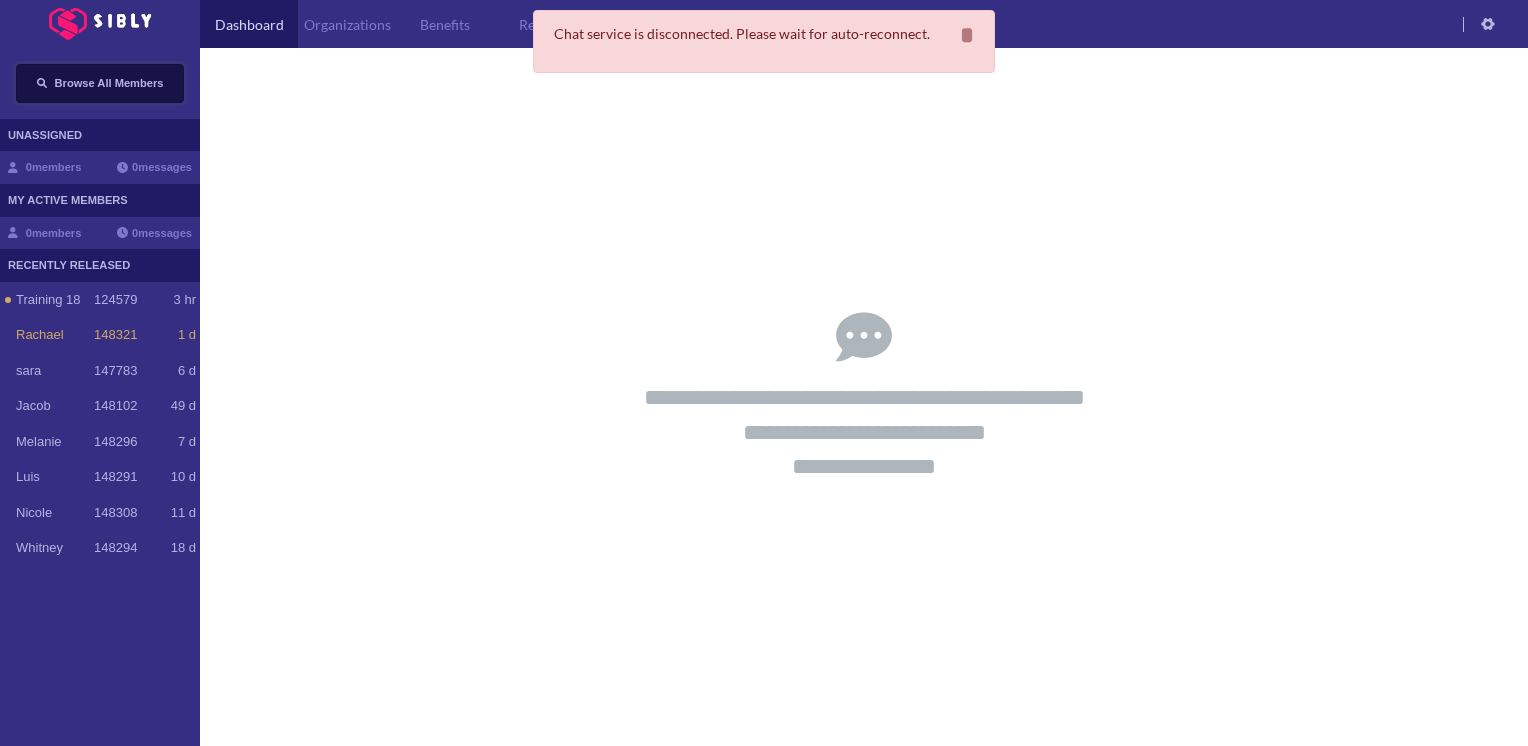 click on "Browse All Members" at bounding box center [109, 83] 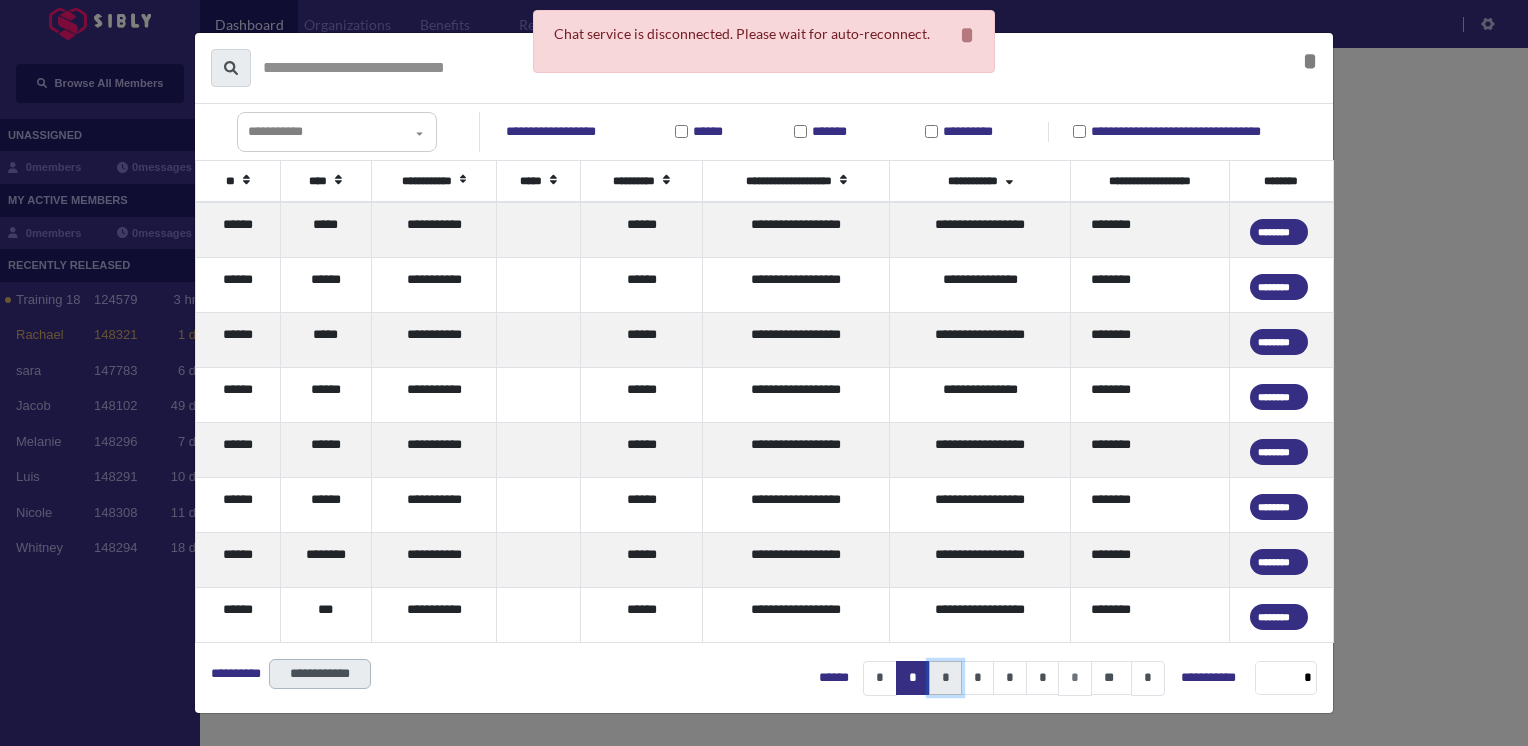 click on "*" at bounding box center (945, 678) 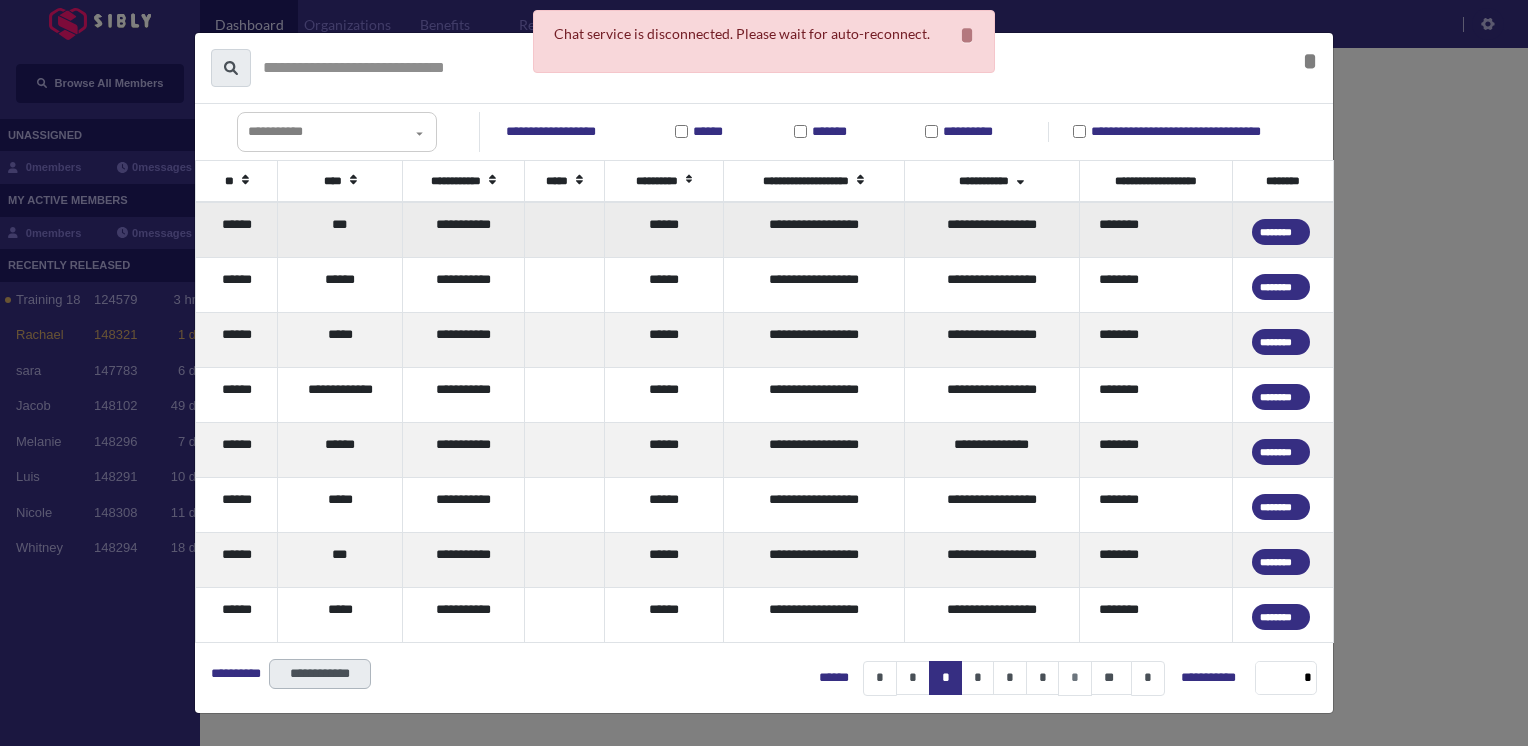 click on "******" at bounding box center (237, 230) 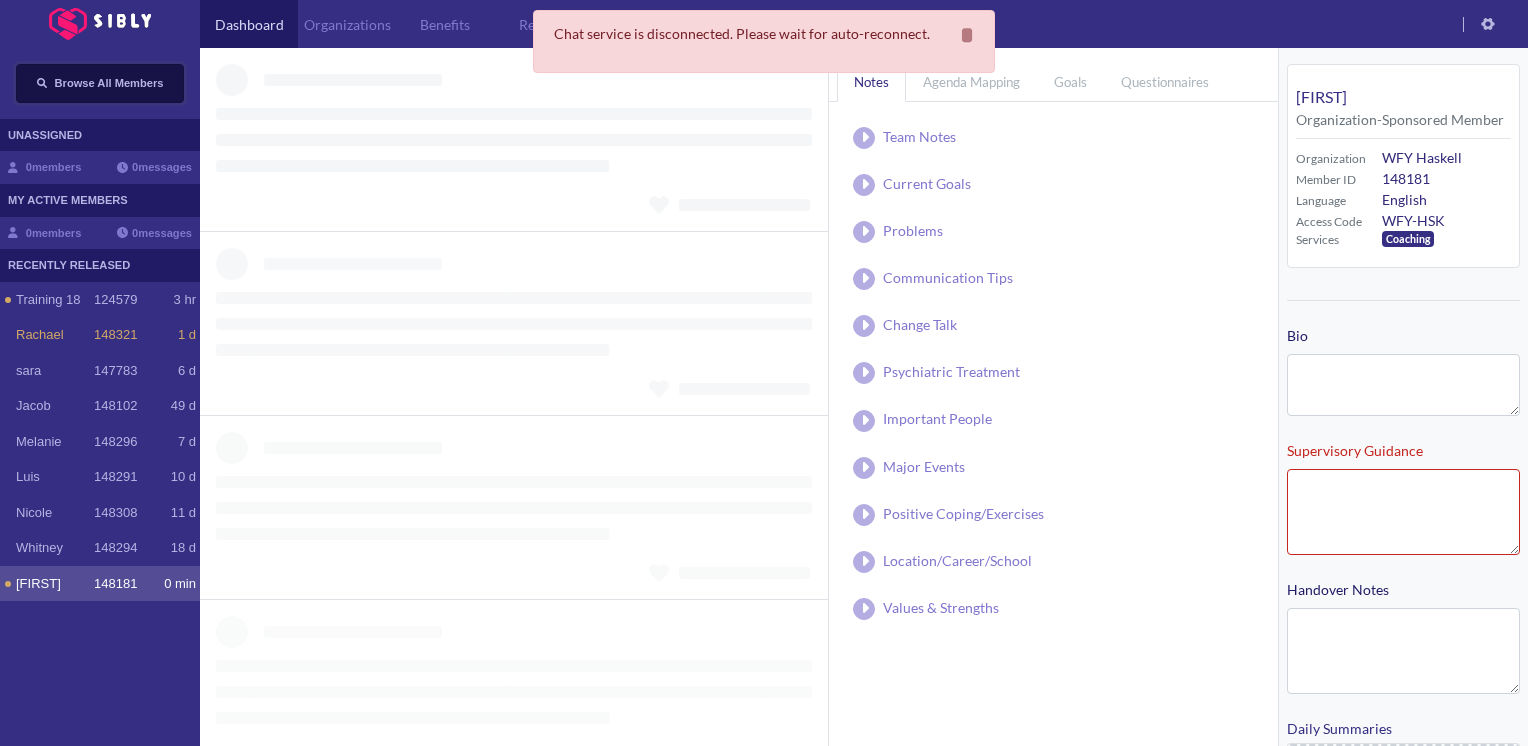 type on "**********" 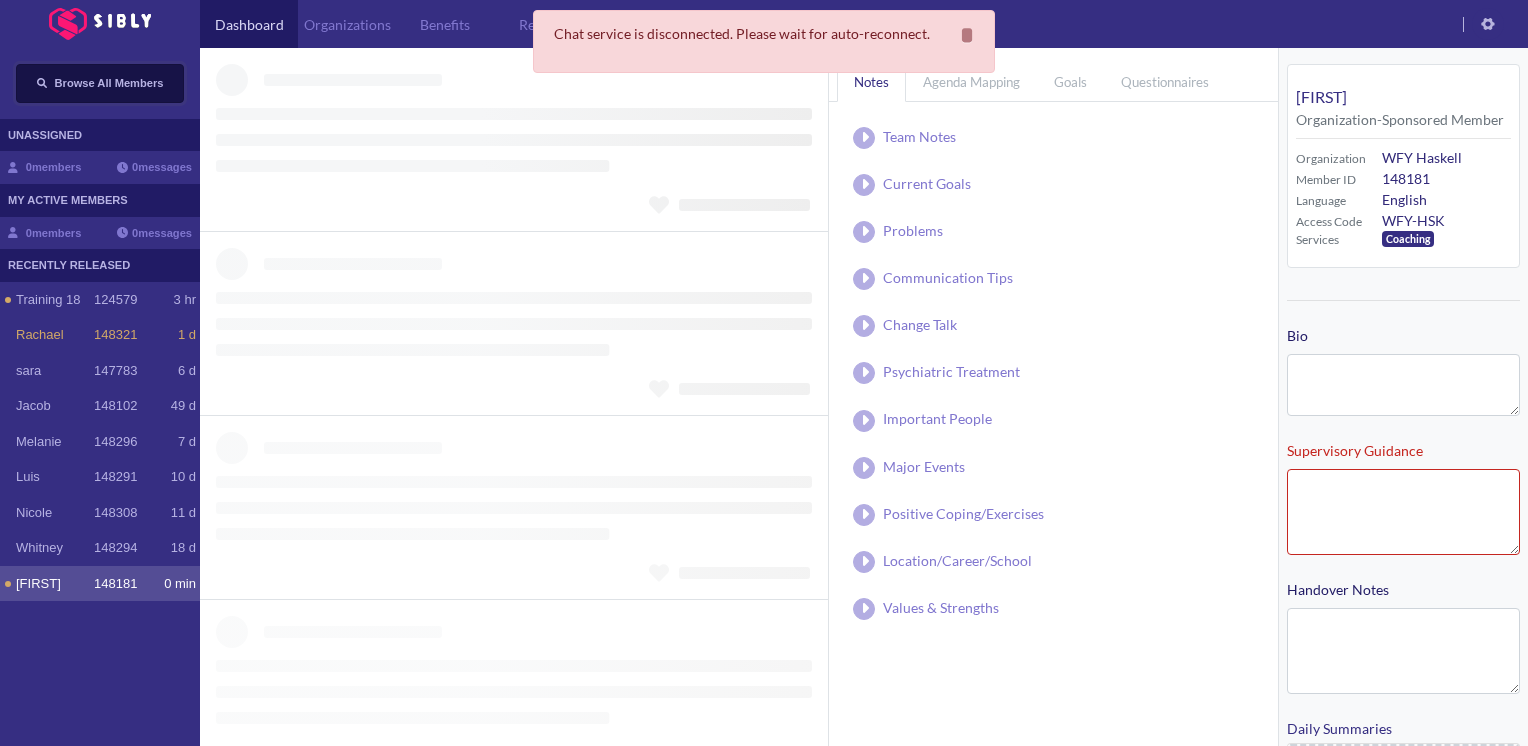 type on "**********" 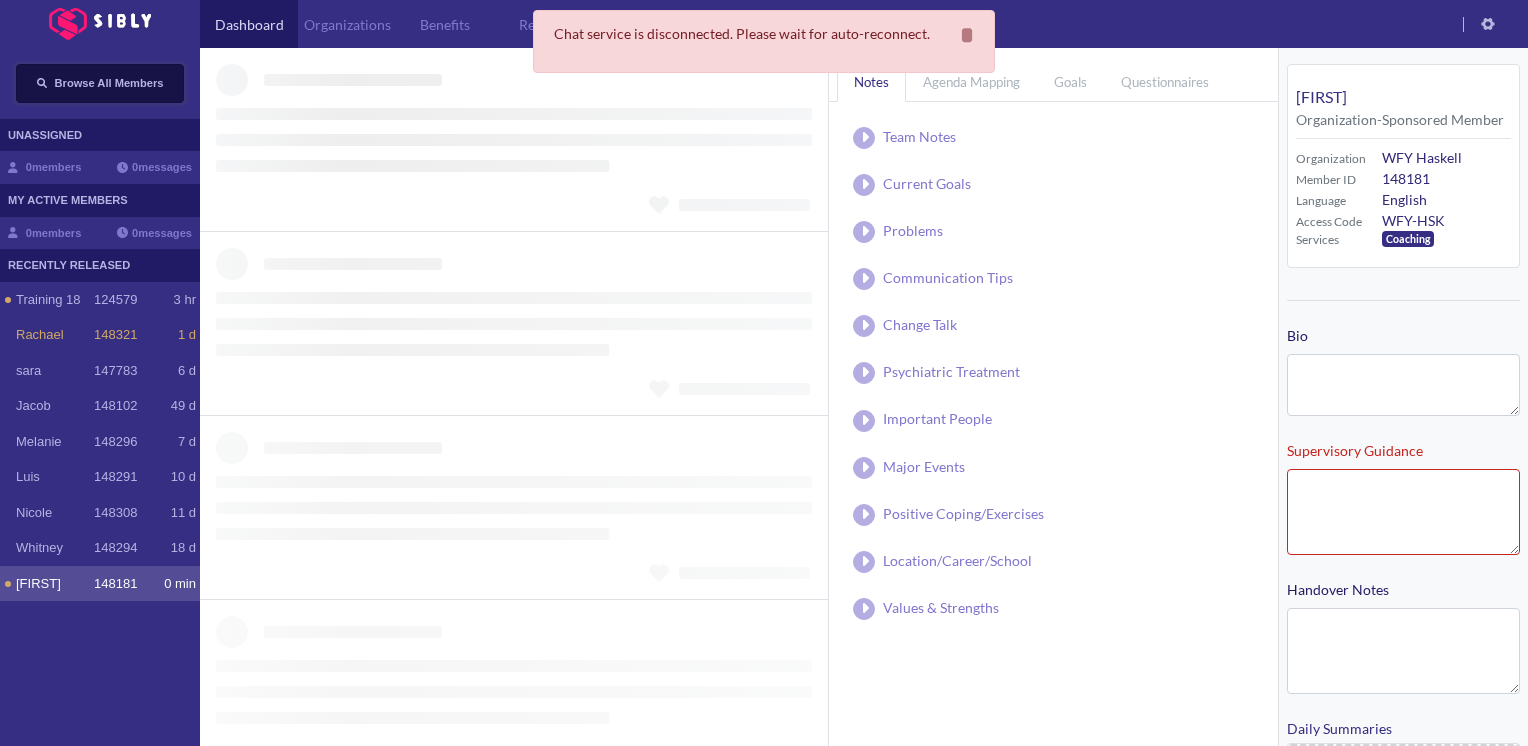 type on "**********" 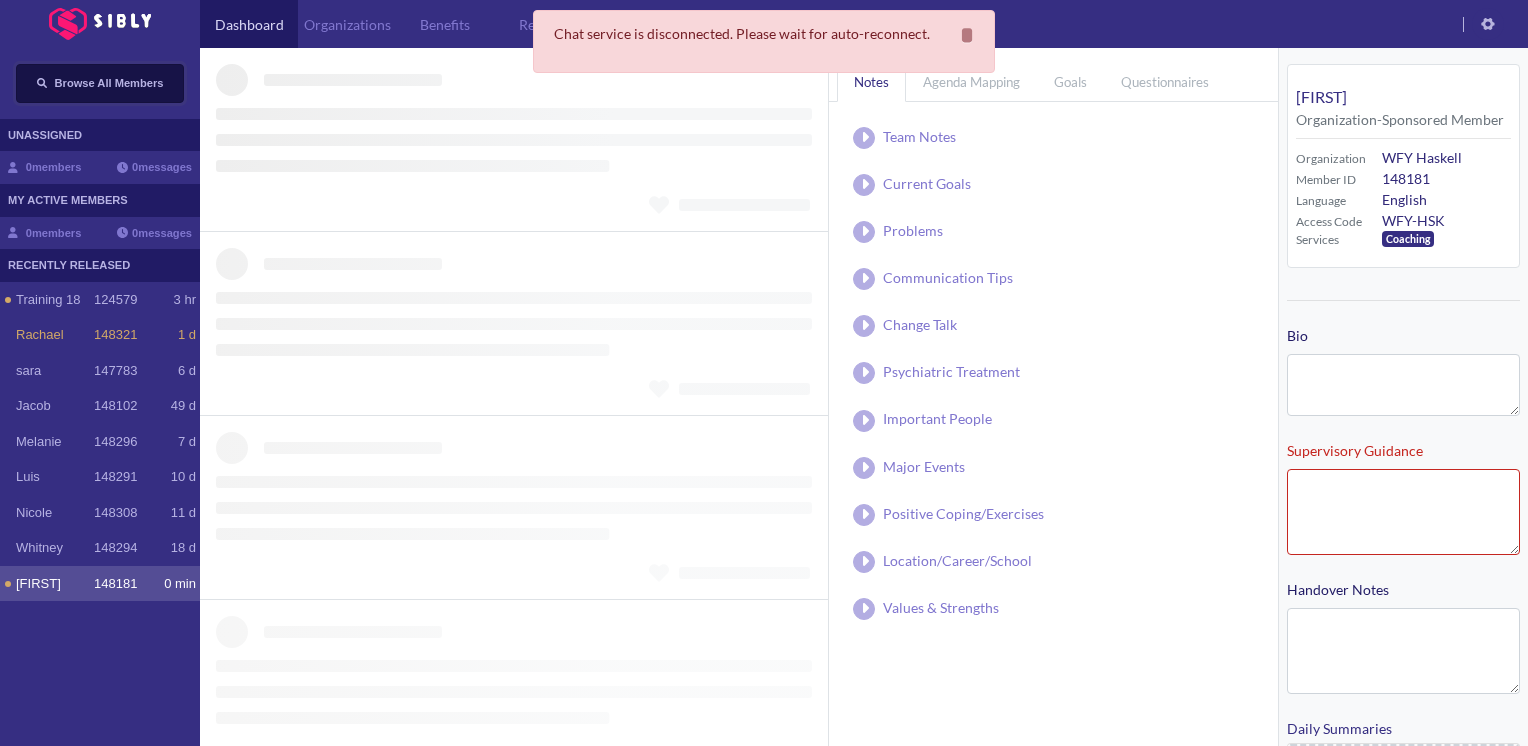 type on "**********" 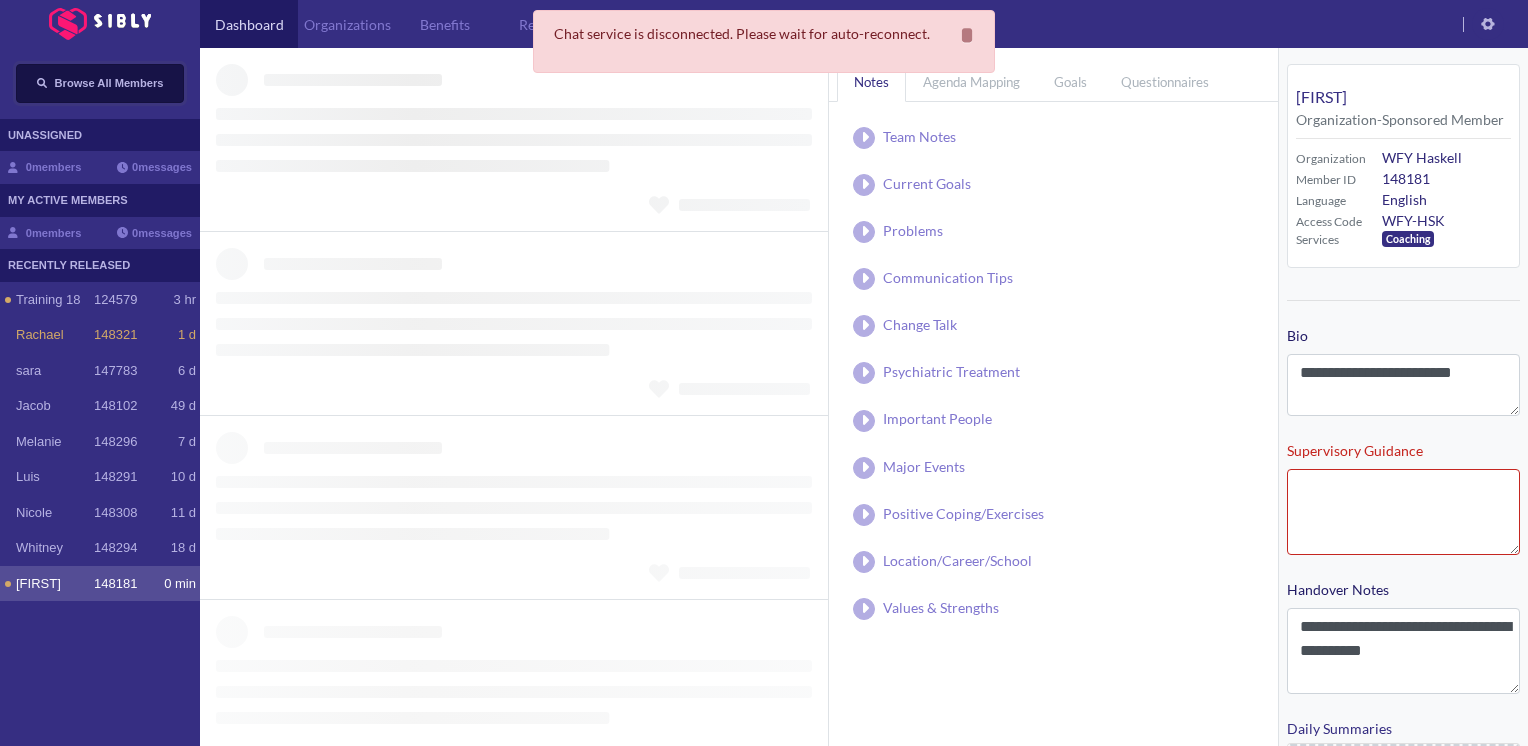 type on "**********" 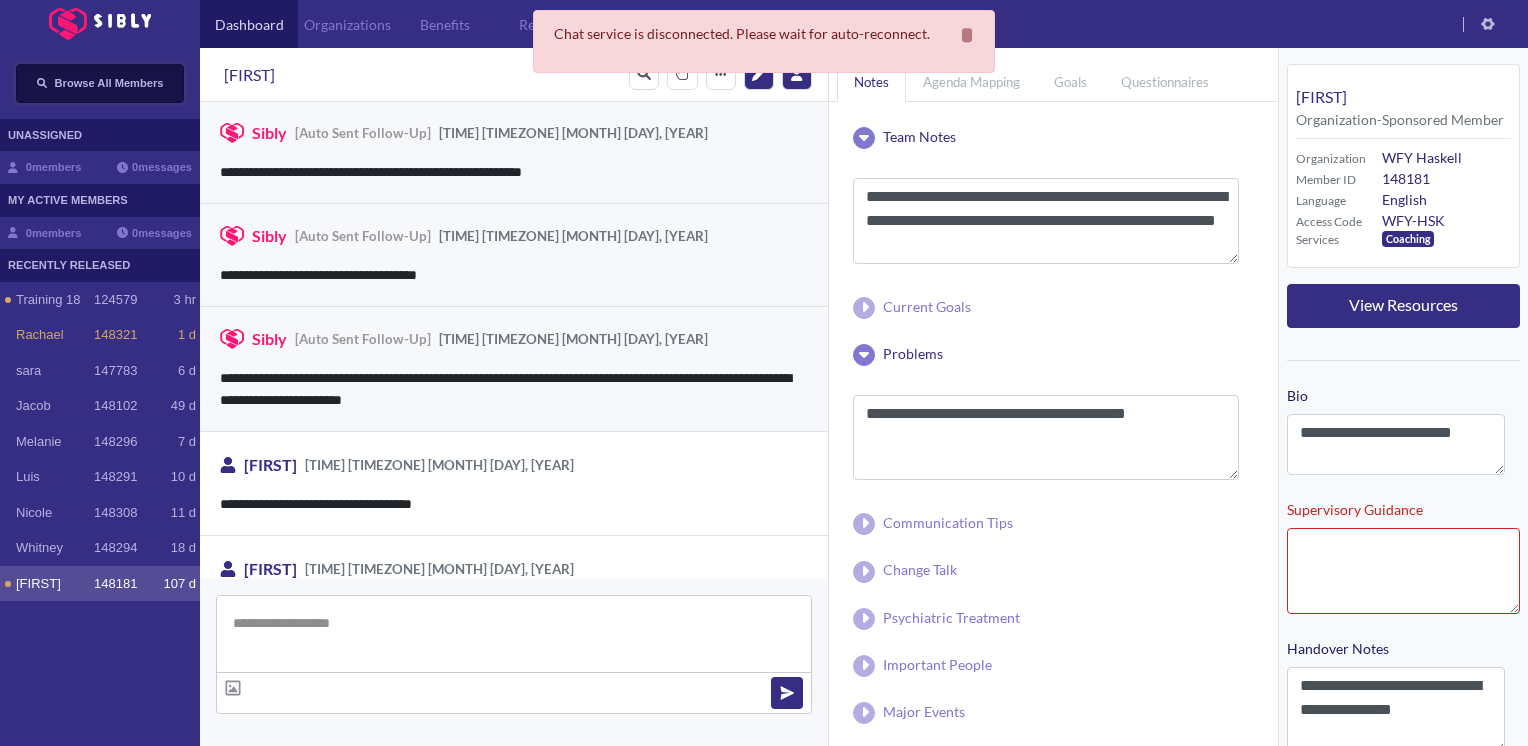 scroll, scrollTop: 2848, scrollLeft: 0, axis: vertical 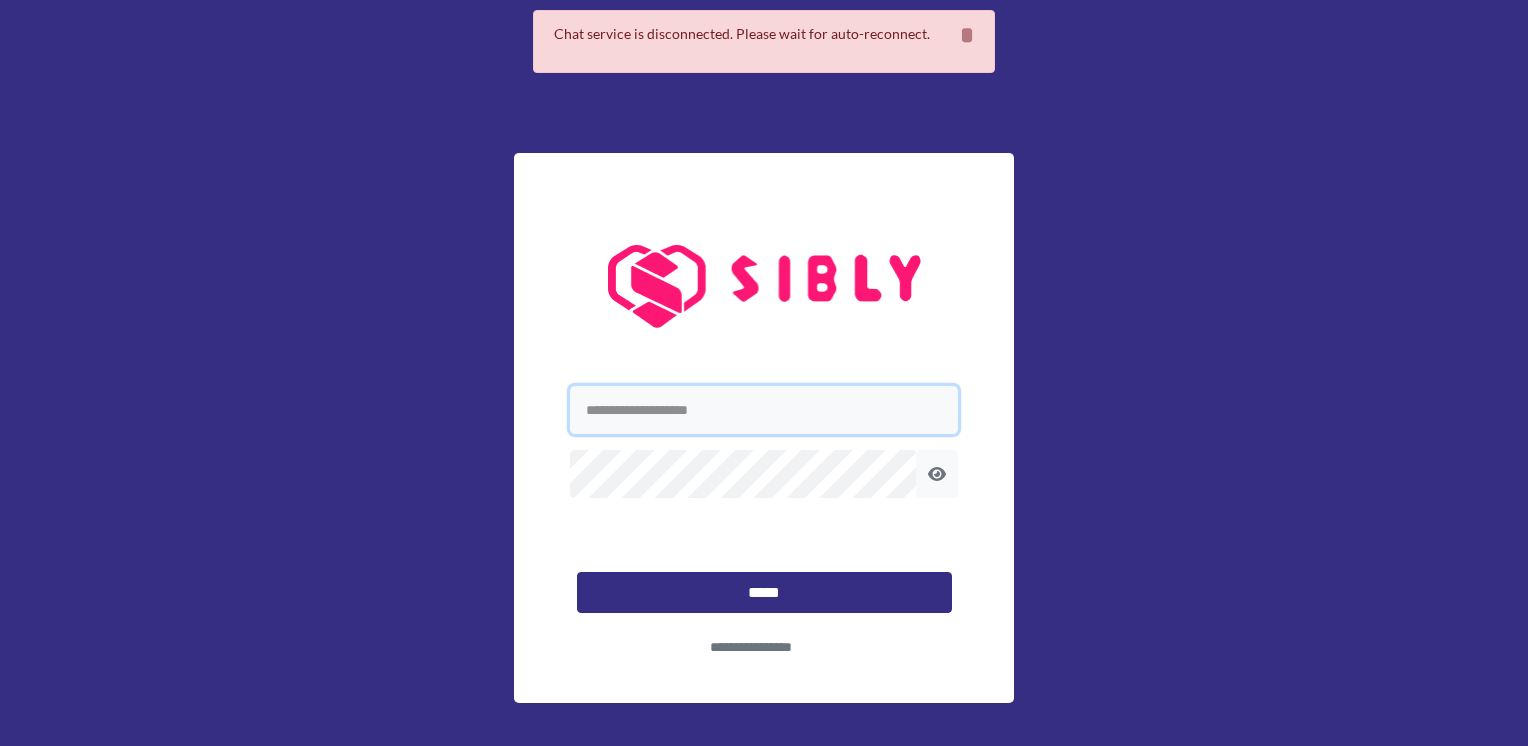 type on "**********" 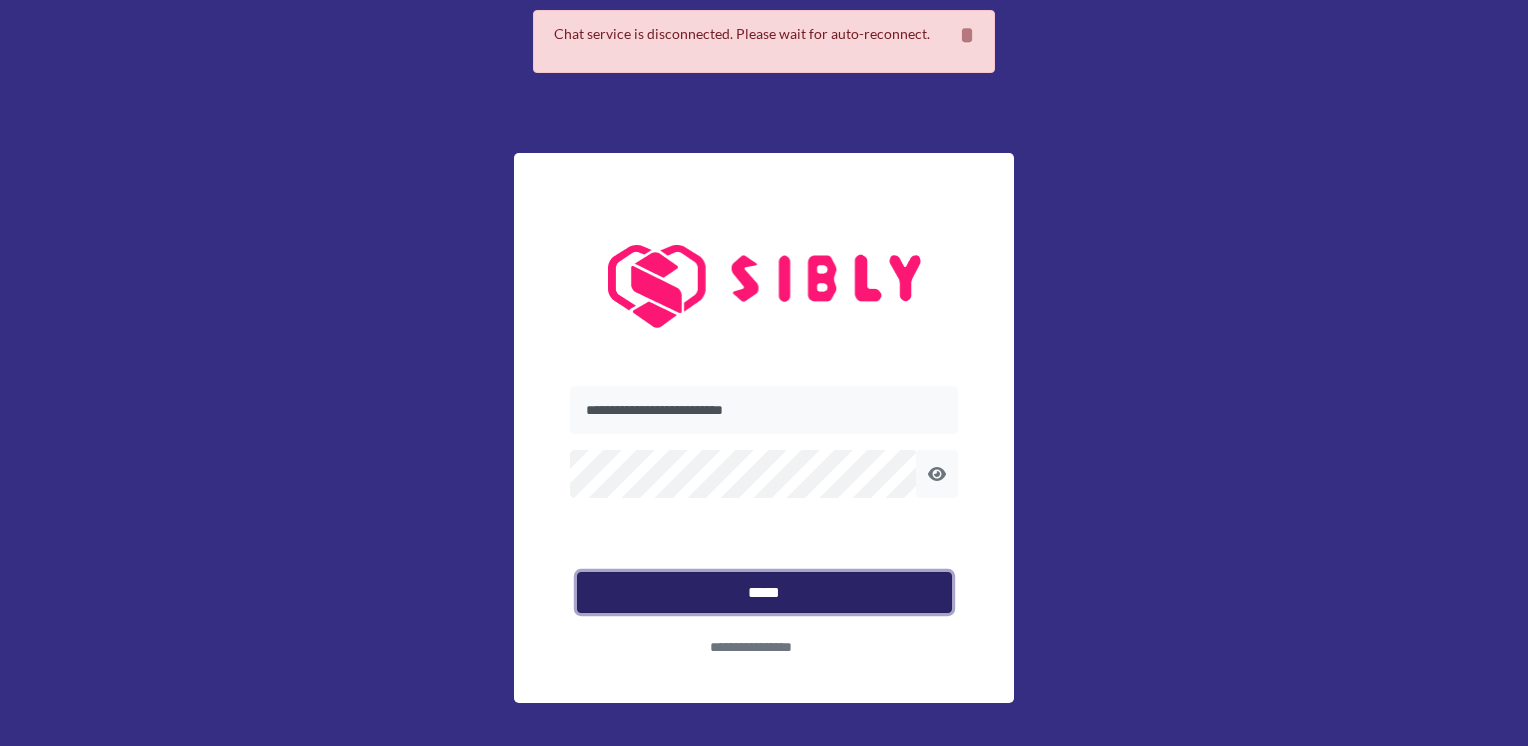 click on "*****" at bounding box center (764, 593) 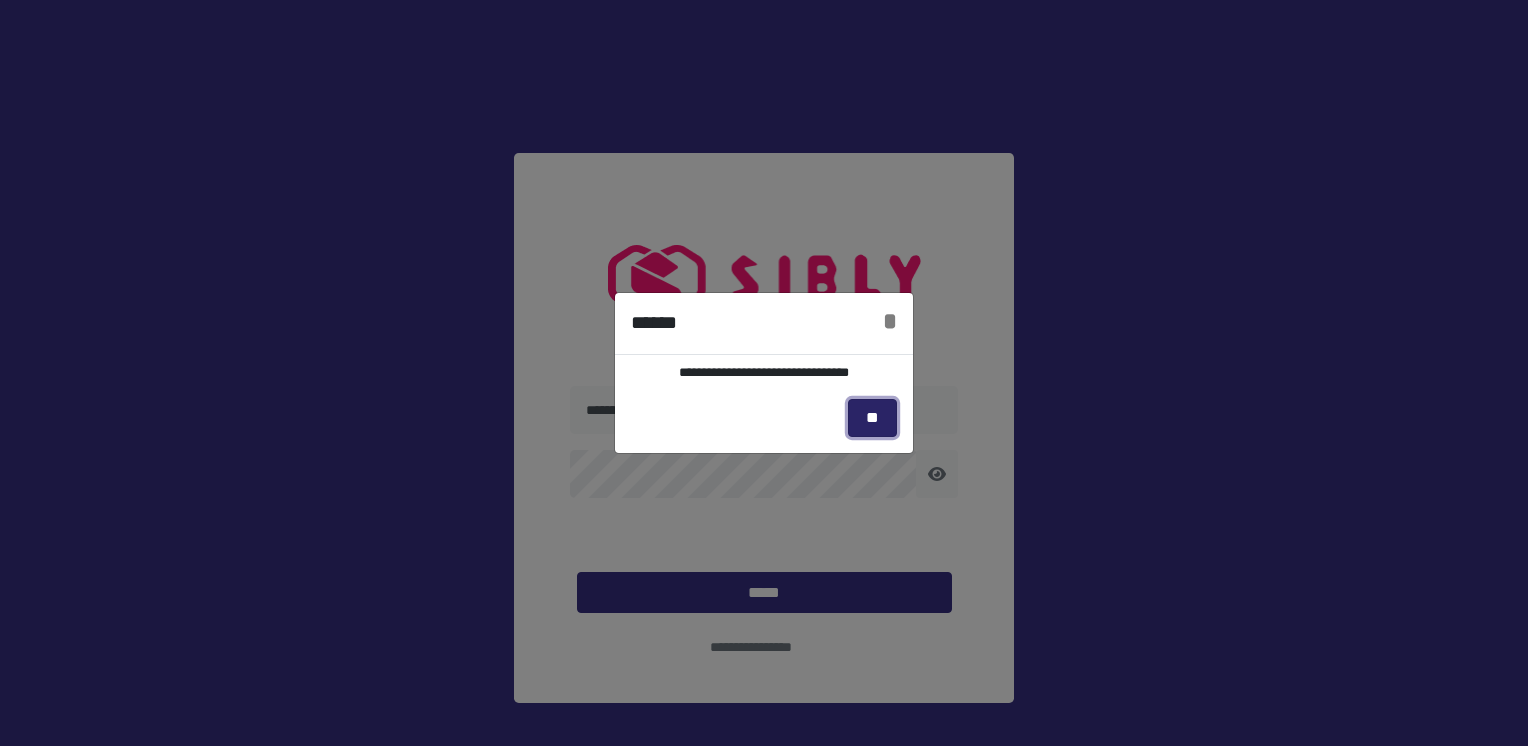 click on "**" at bounding box center [872, 418] 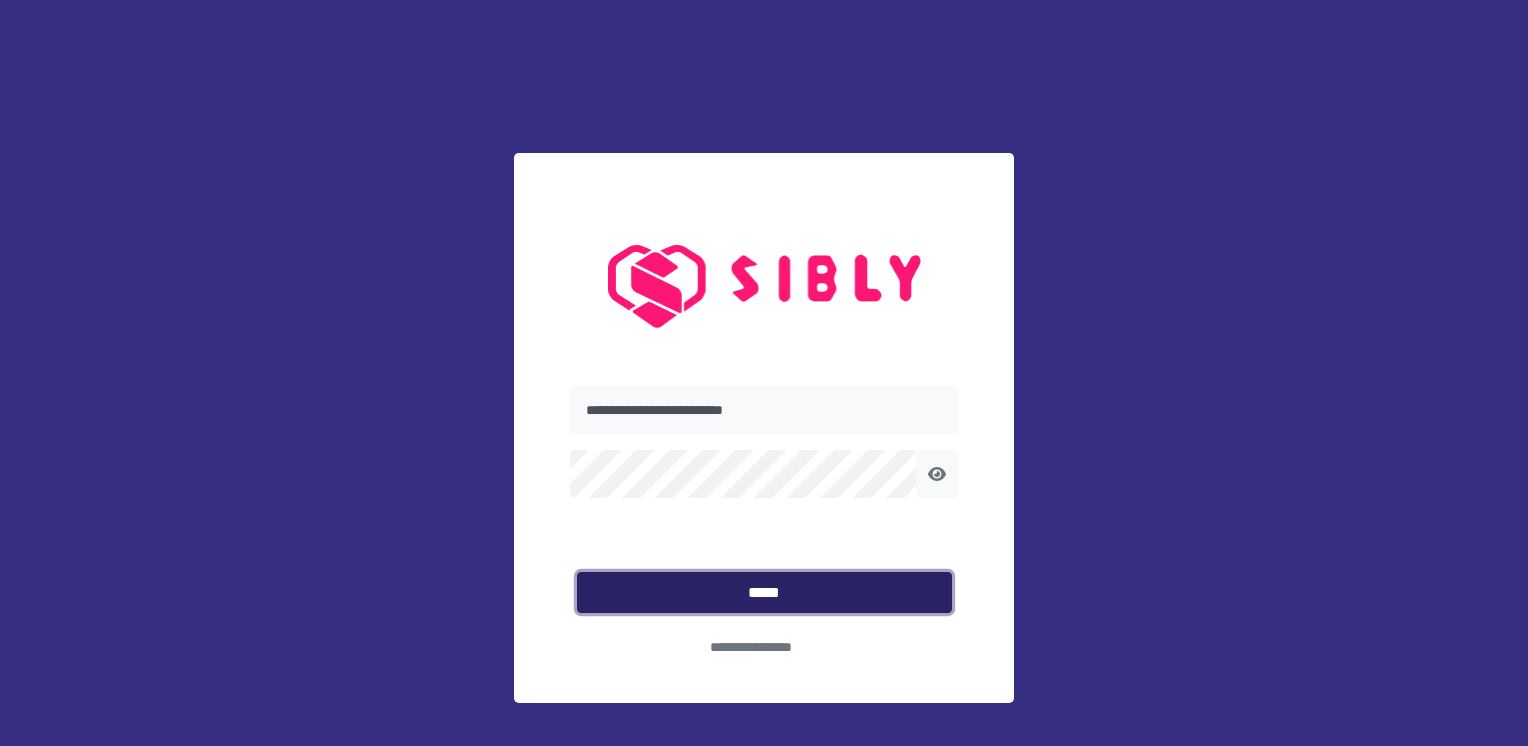 click on "*****" at bounding box center [764, 593] 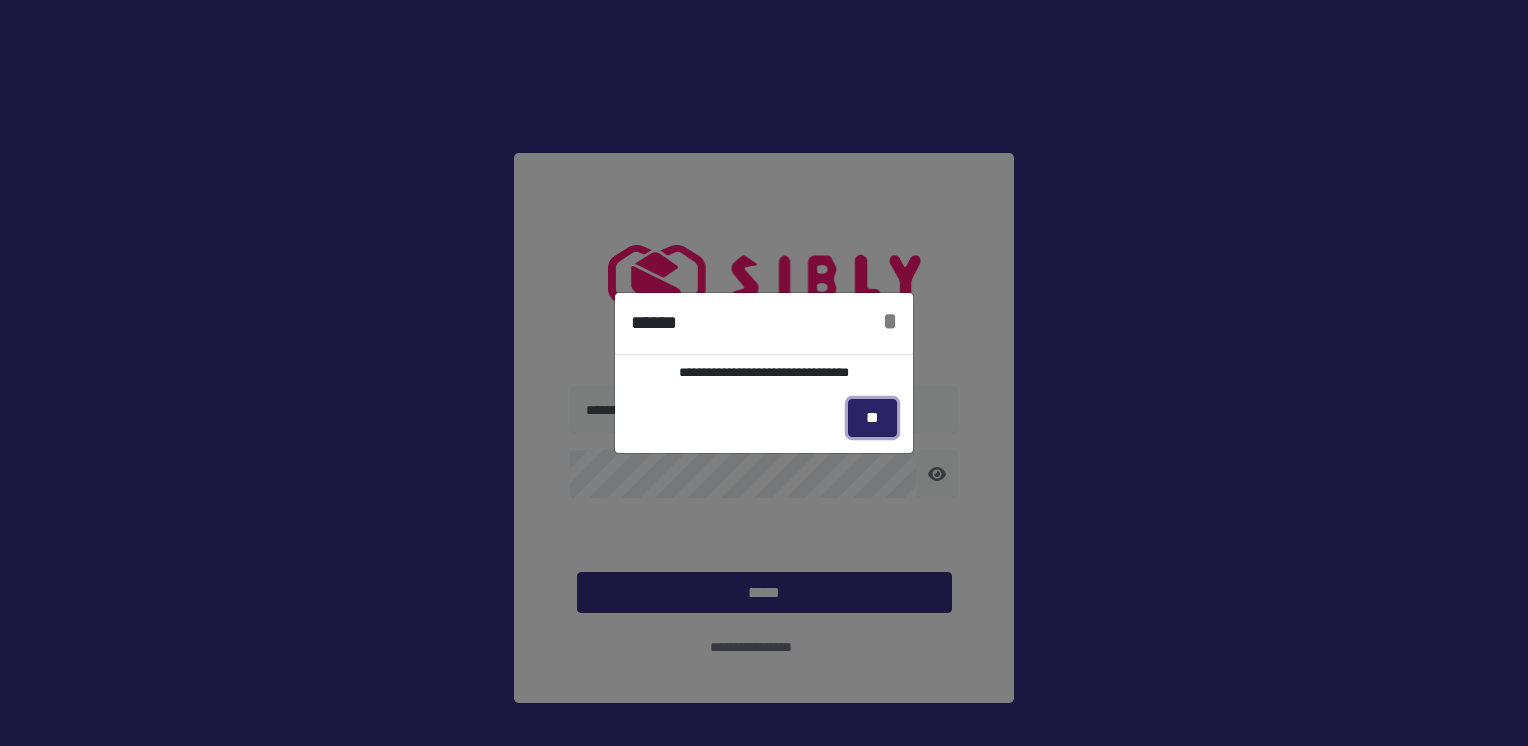 click on "**" at bounding box center [872, 418] 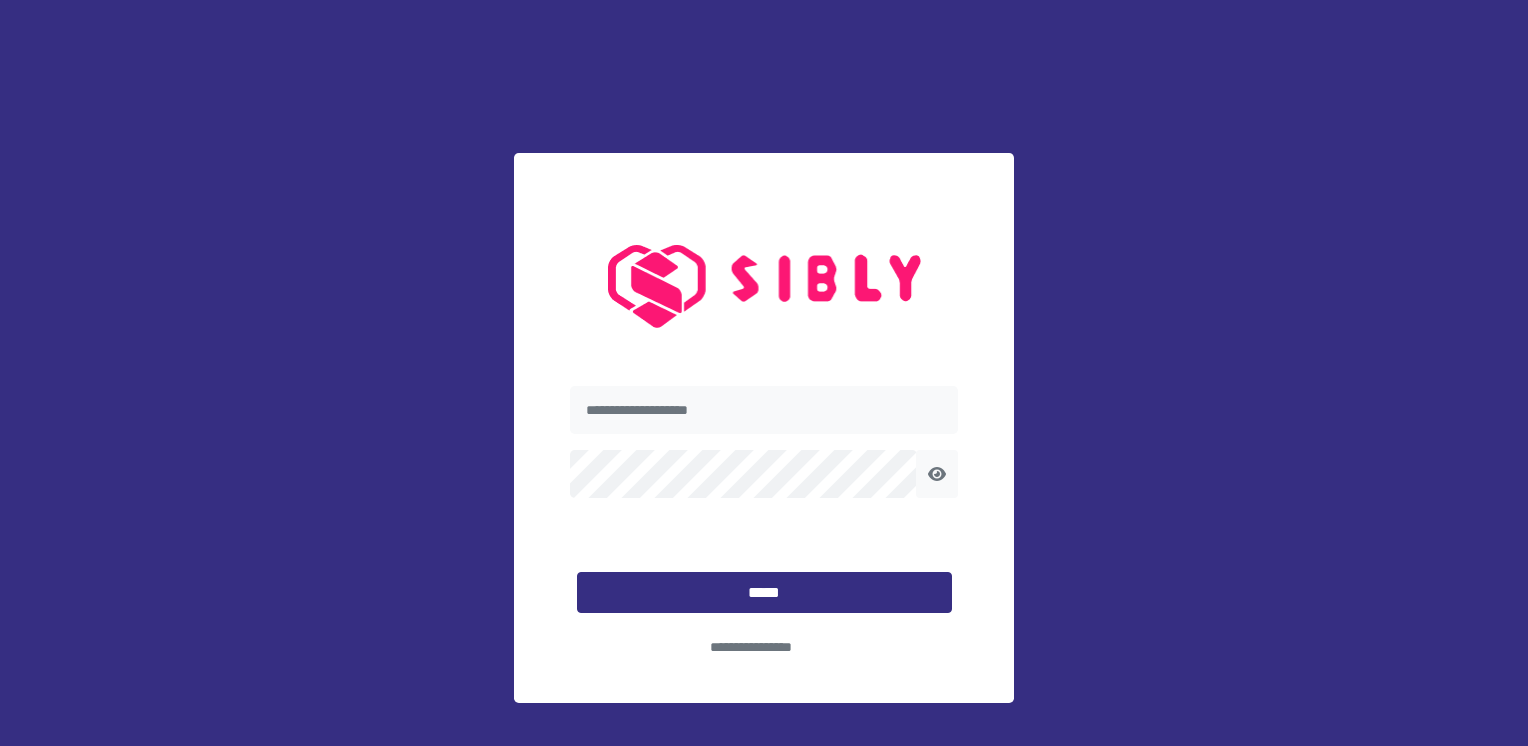 scroll, scrollTop: 0, scrollLeft: 0, axis: both 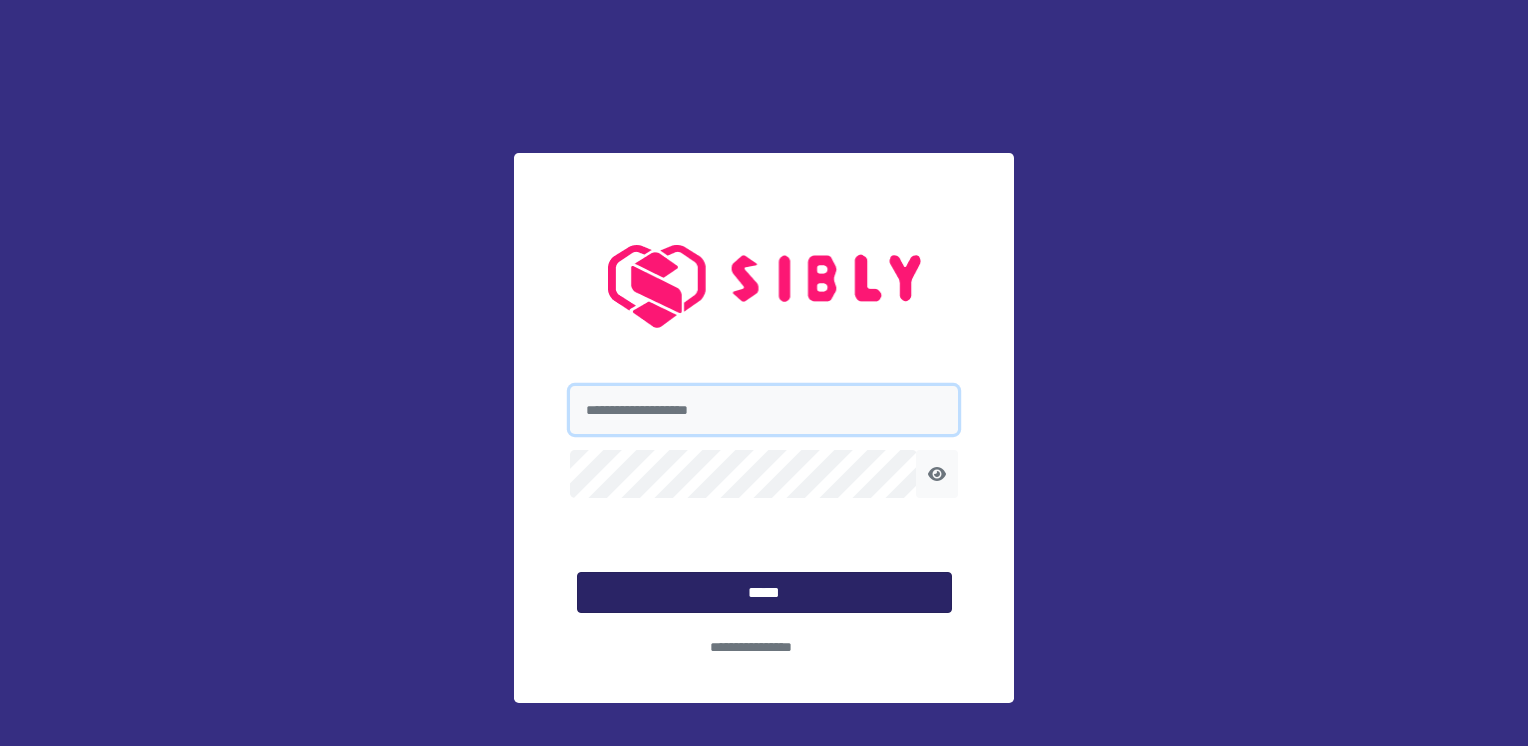 type on "**********" 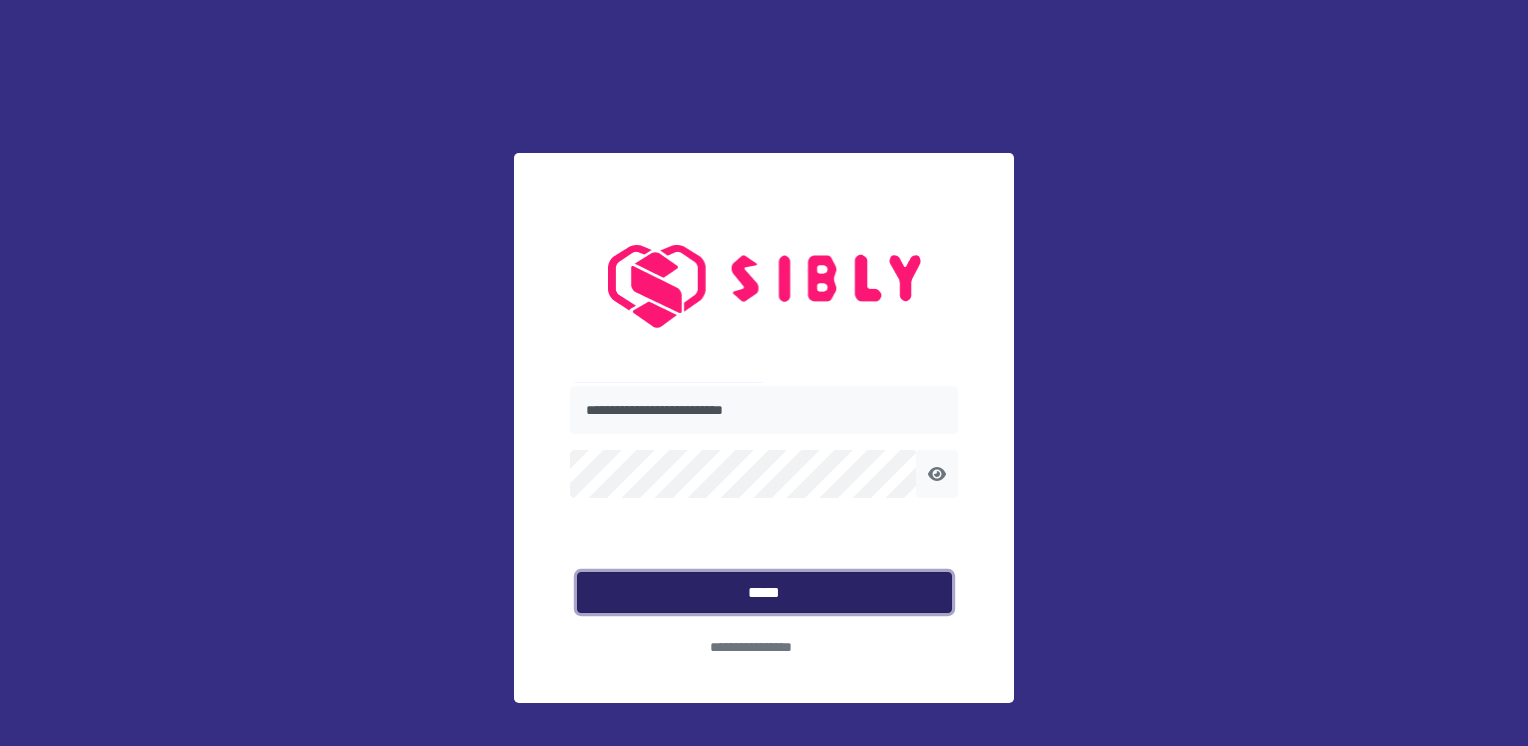 click on "*****" at bounding box center (764, 593) 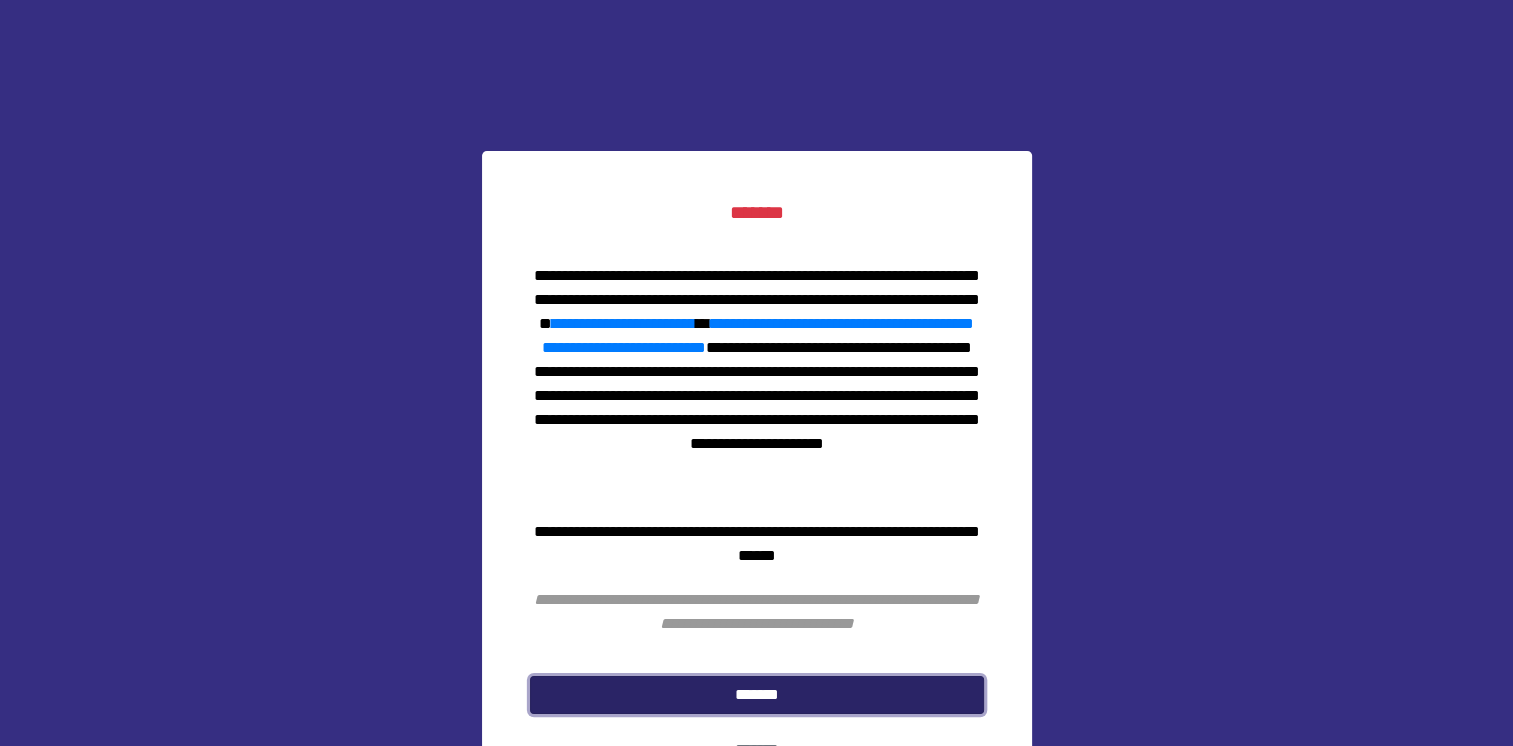 click on "*******" at bounding box center [757, 695] 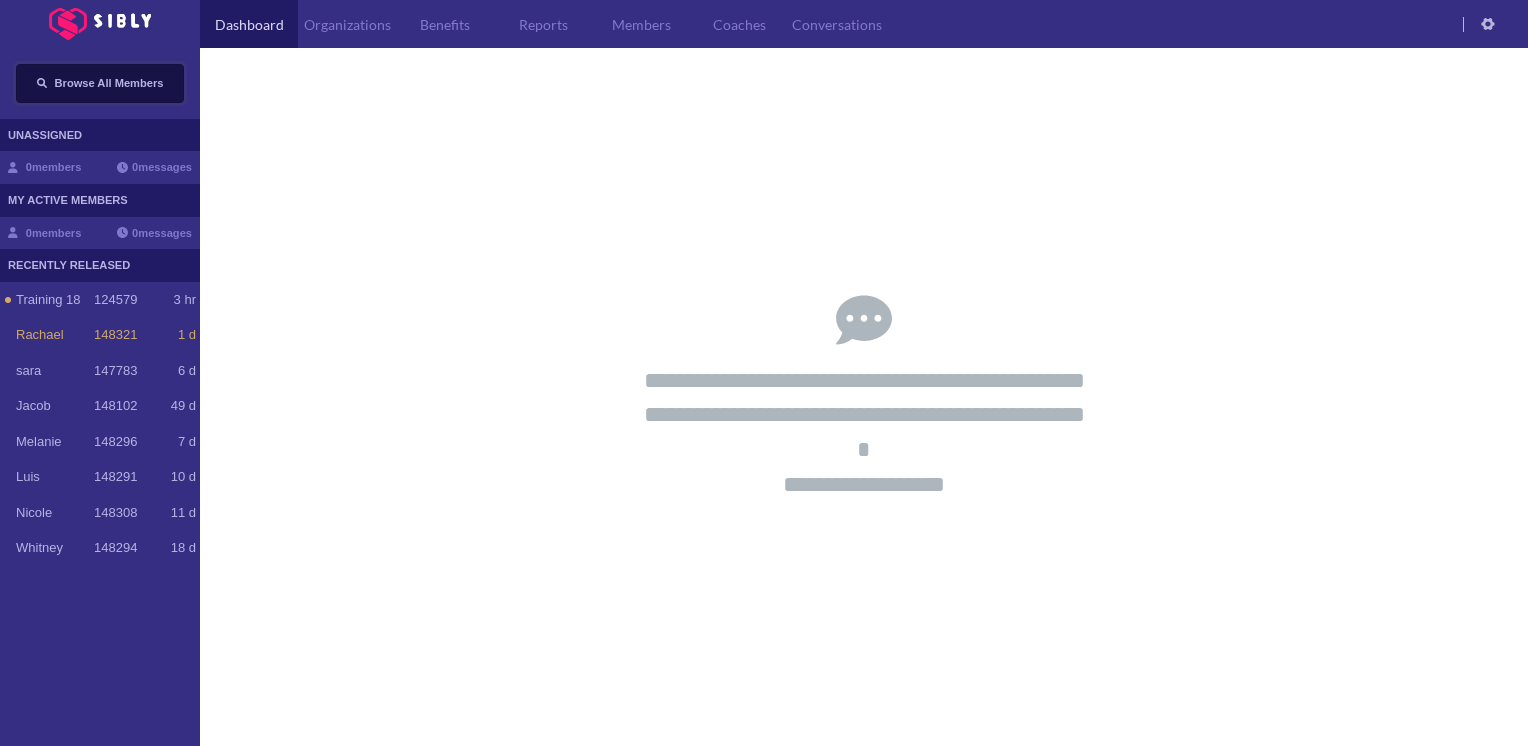 click on "Browse All Members" at bounding box center (109, 83) 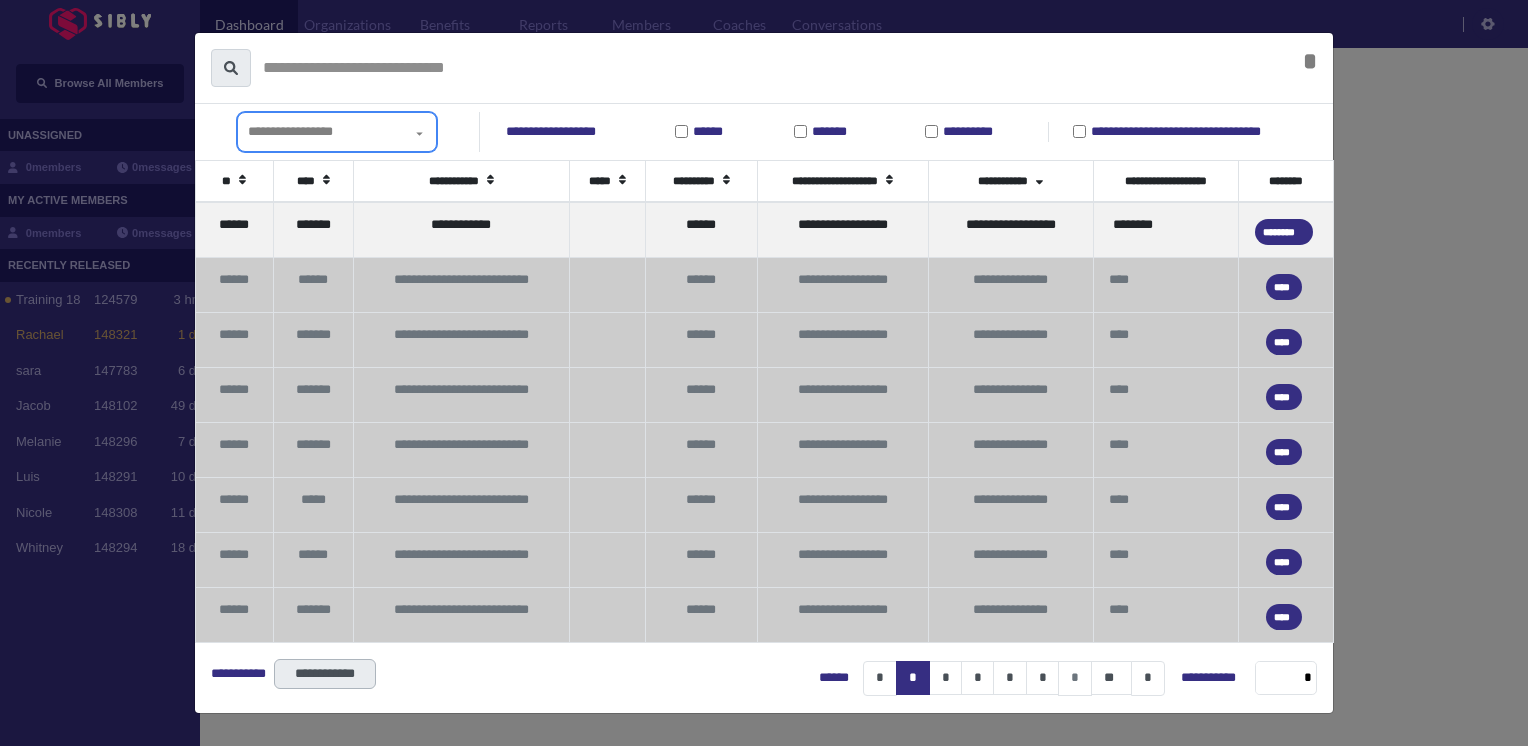 click on "**********" at bounding box center (290, 131) 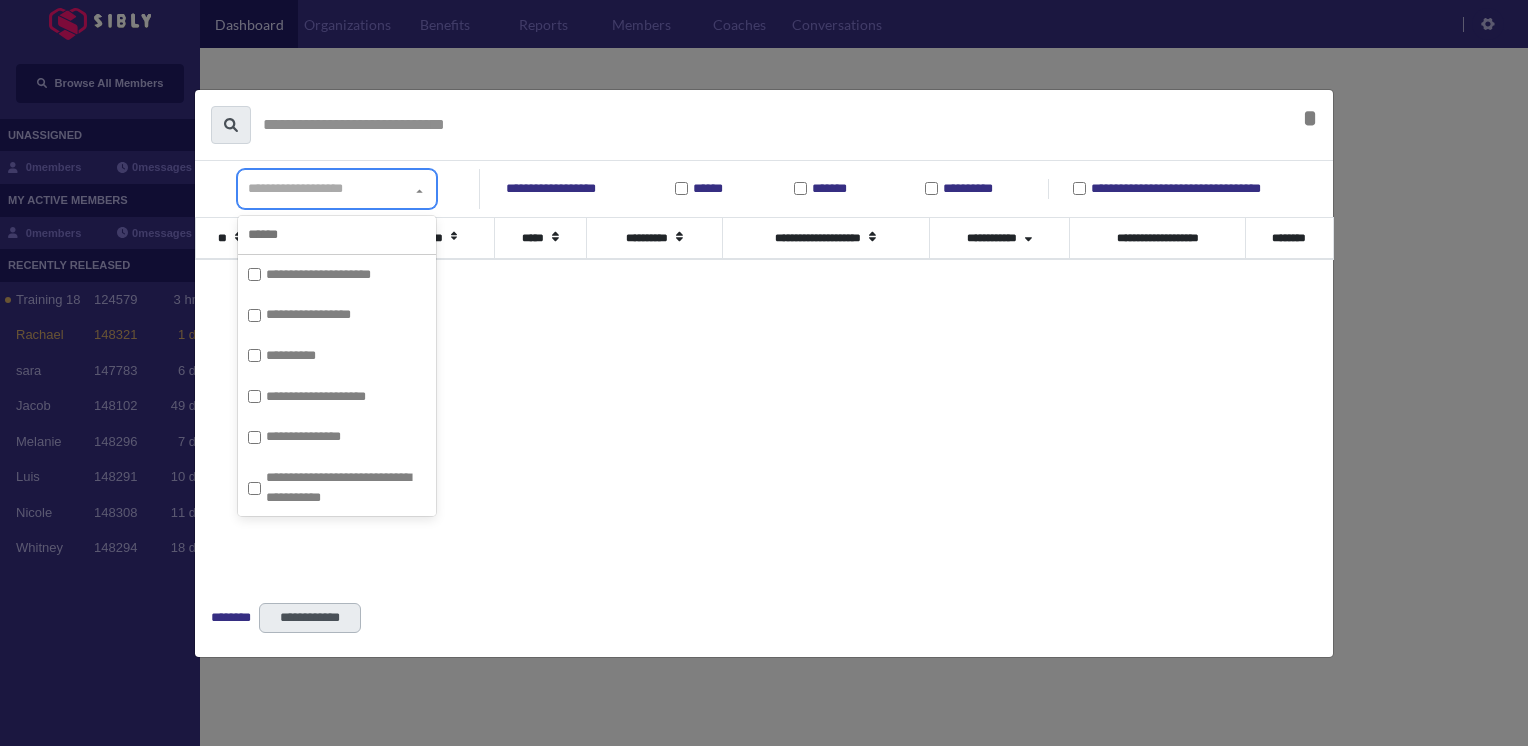 click at bounding box center (337, 235) 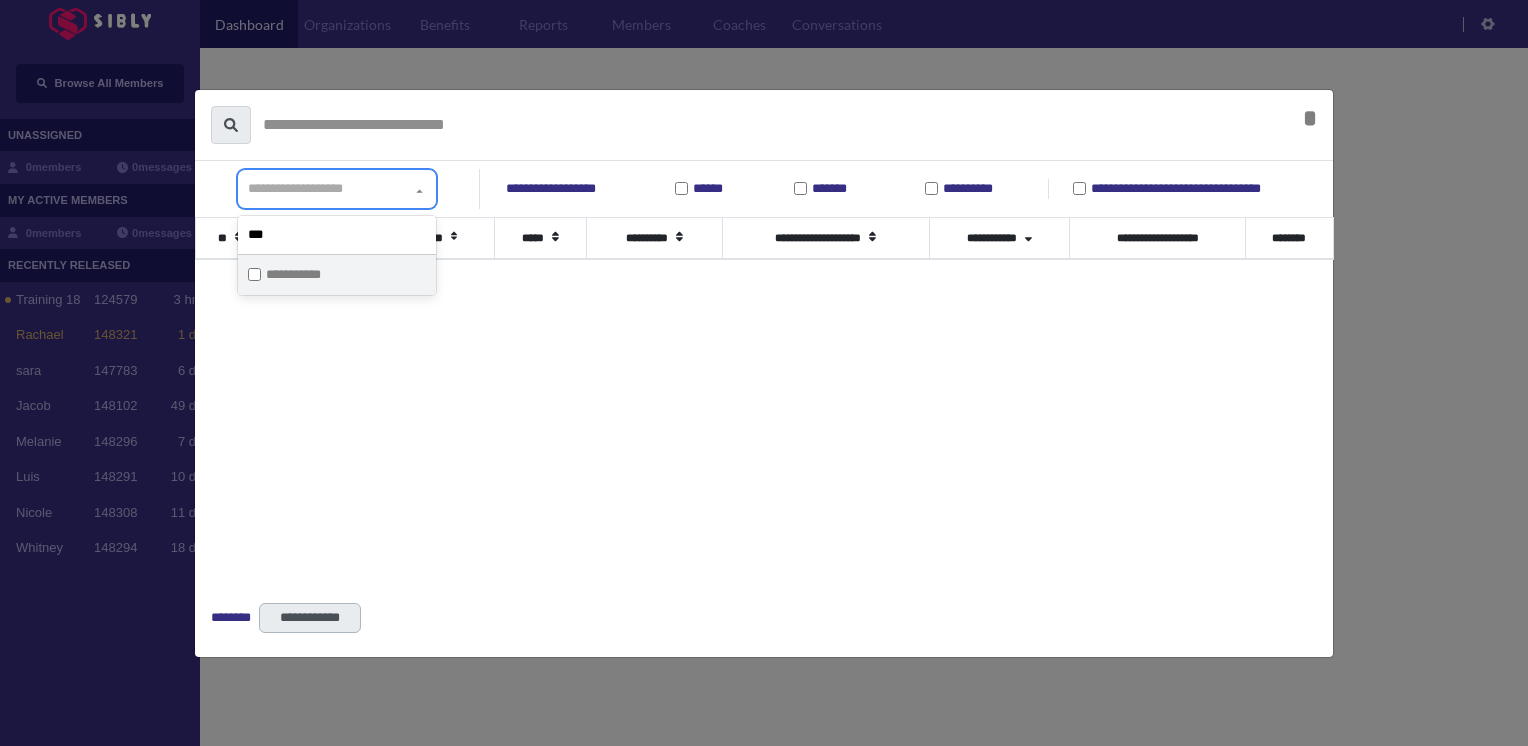type on "***" 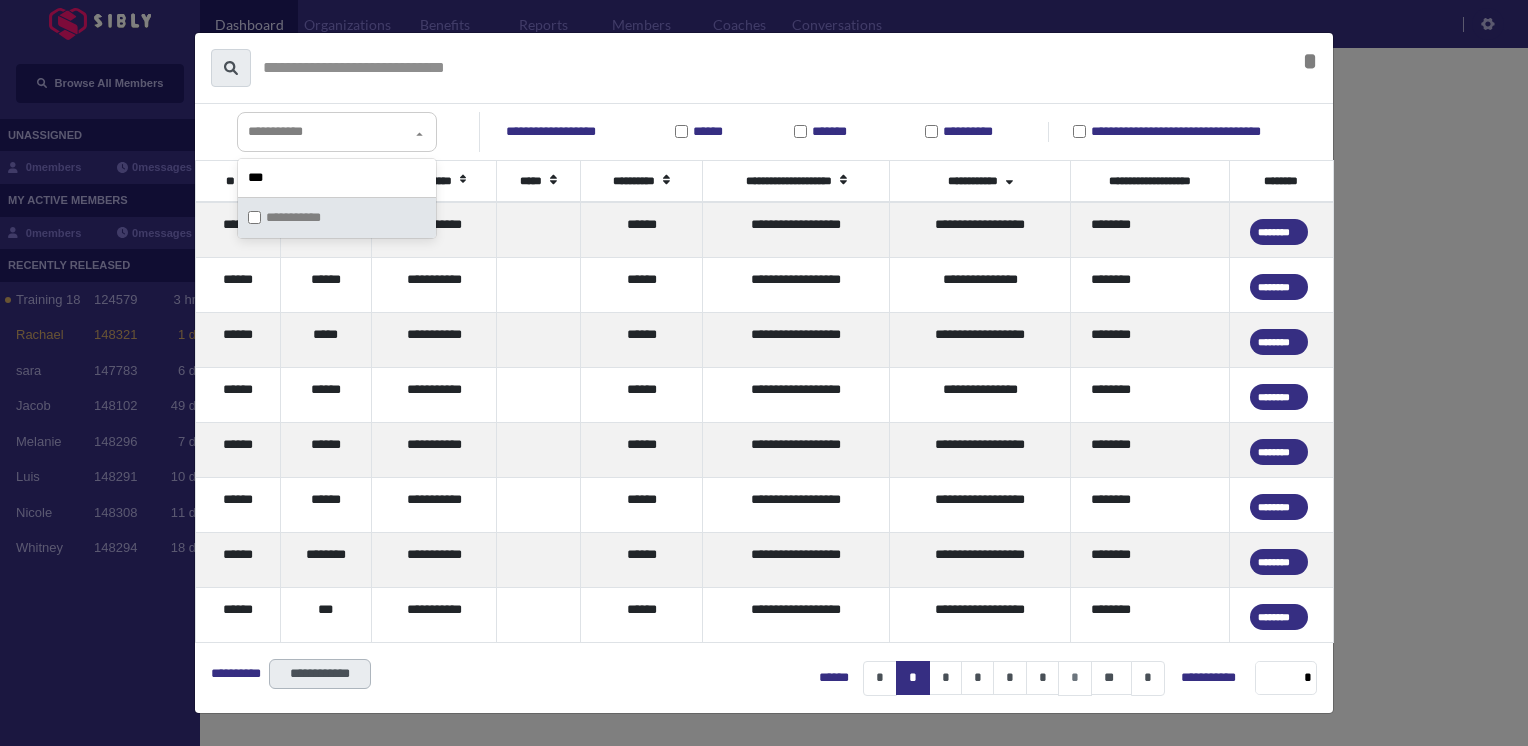 click on "***** * *****" at bounding box center [764, 68] 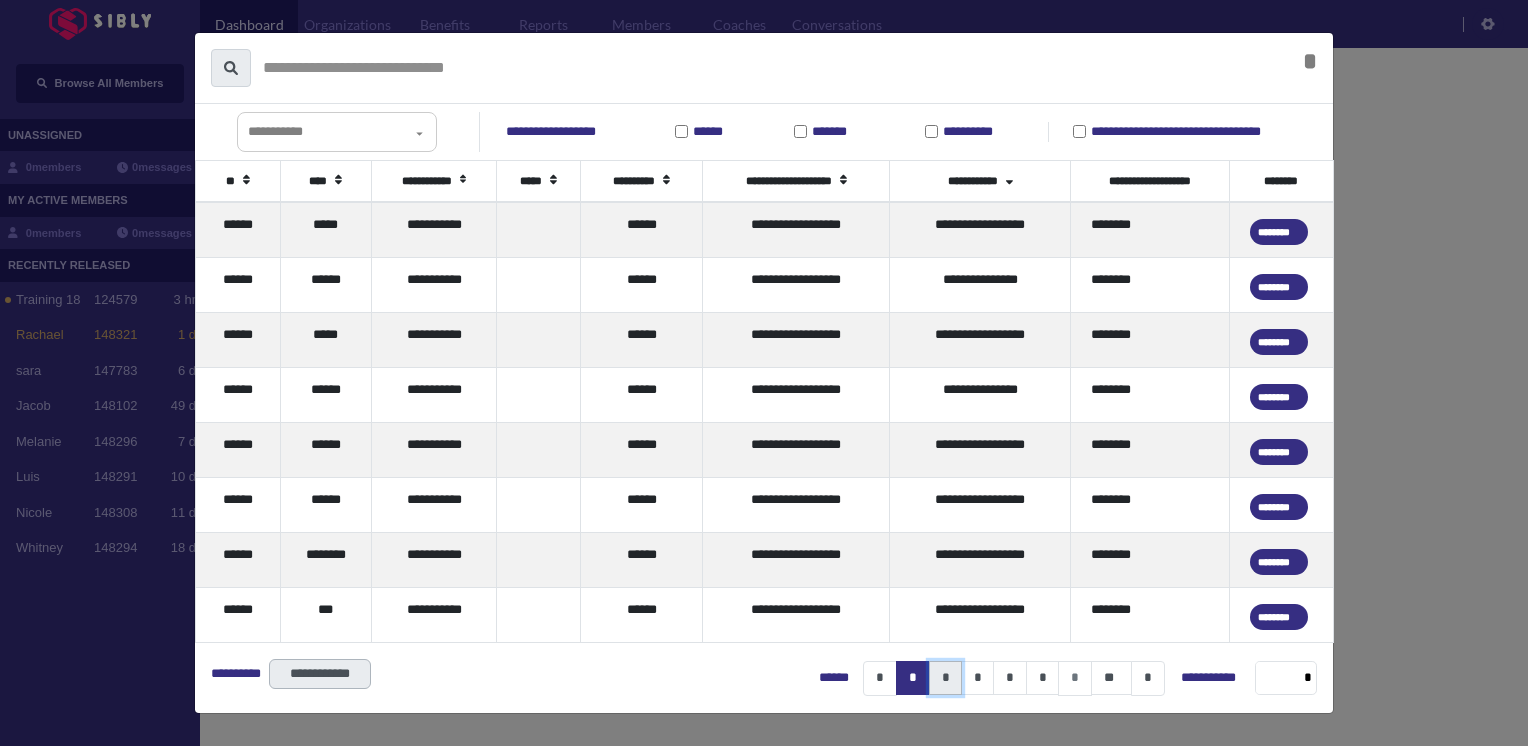 click on "*" at bounding box center [945, 678] 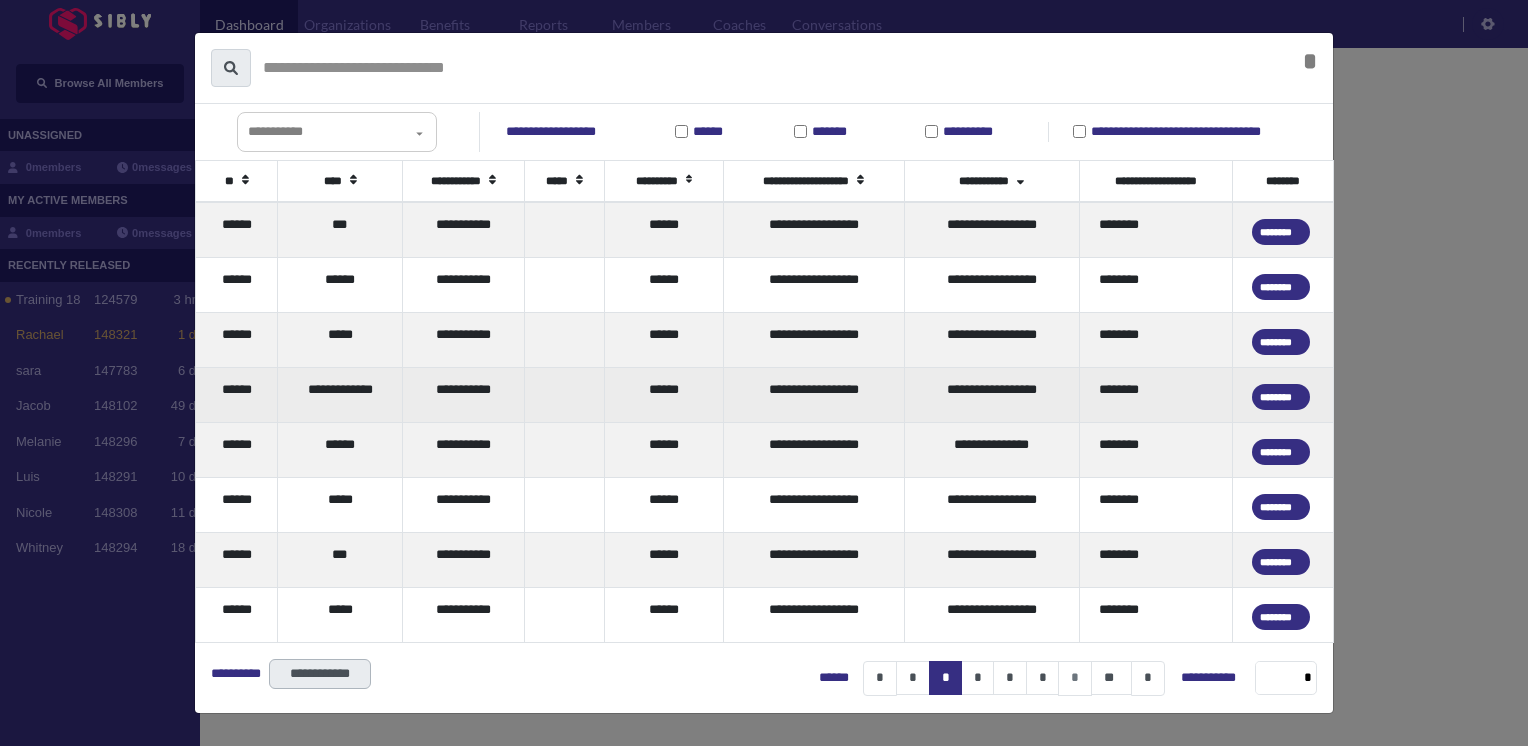 click on "******" at bounding box center (237, 395) 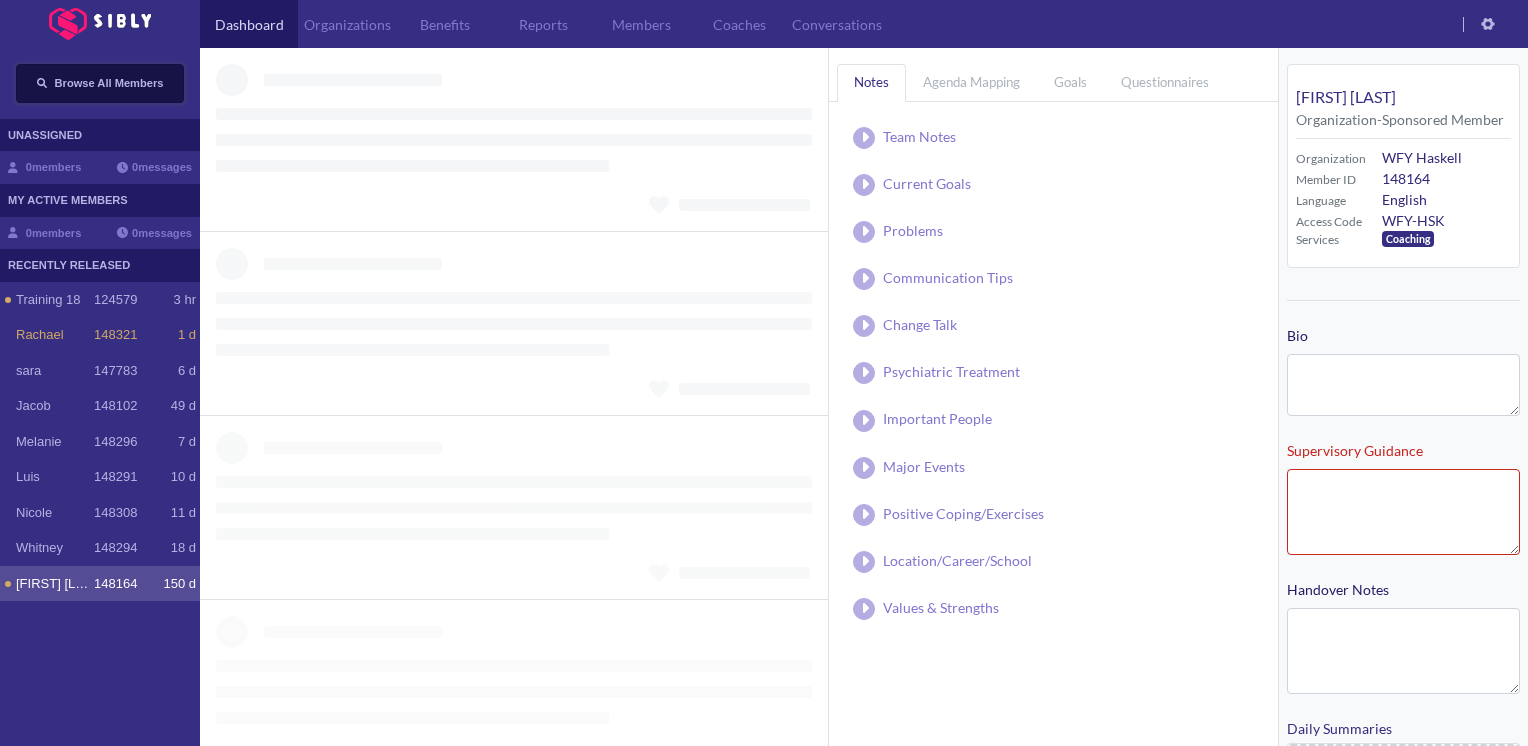 type on "**********" 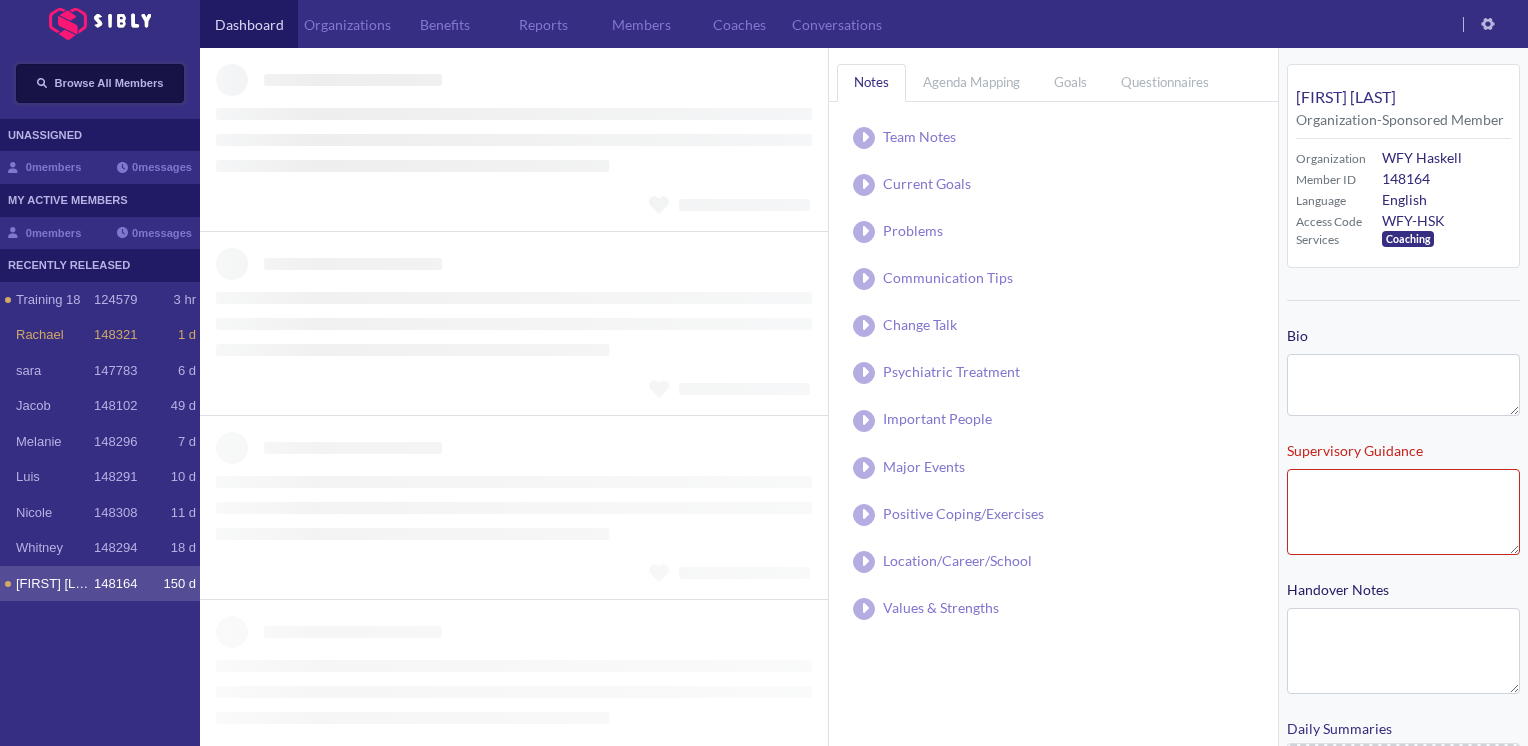 type on "**********" 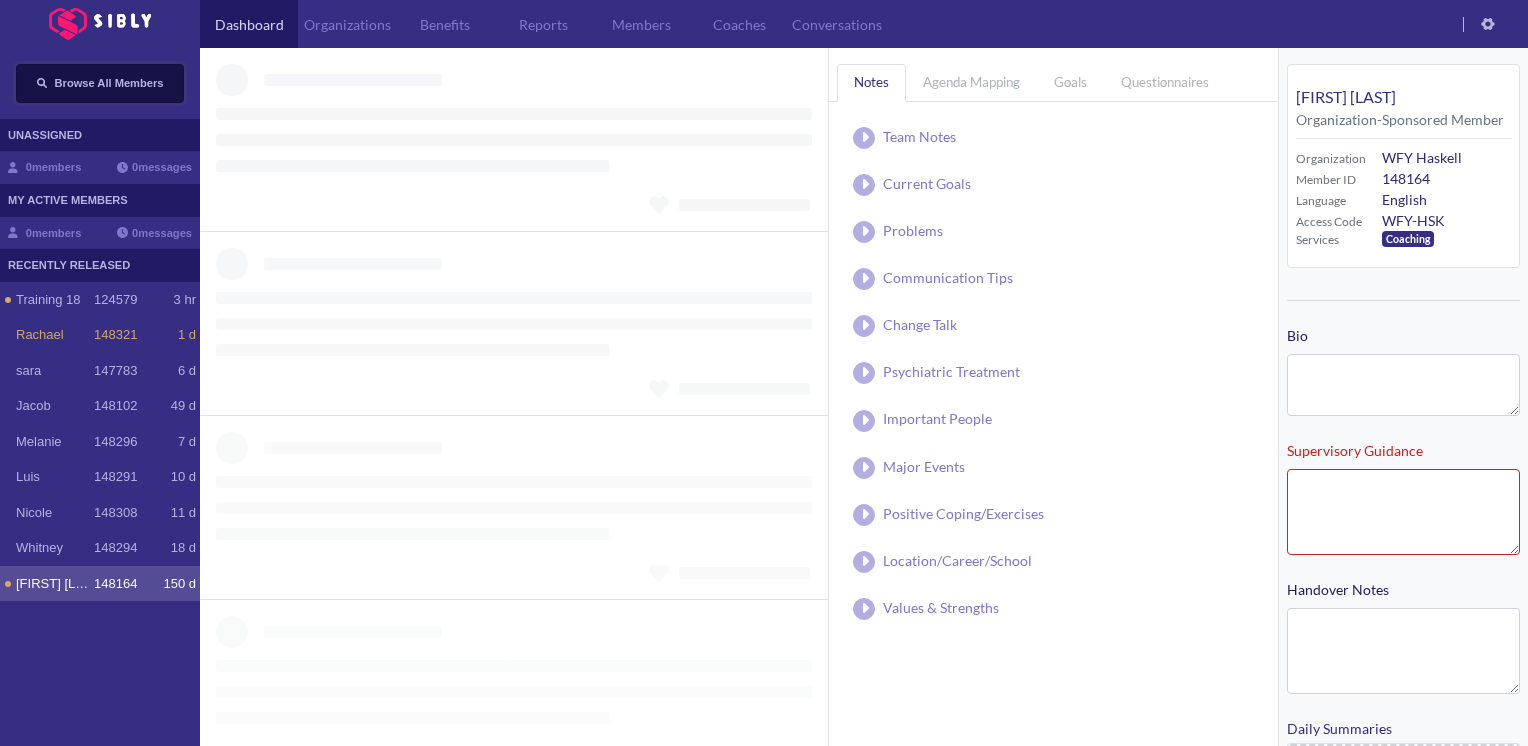 type on "**********" 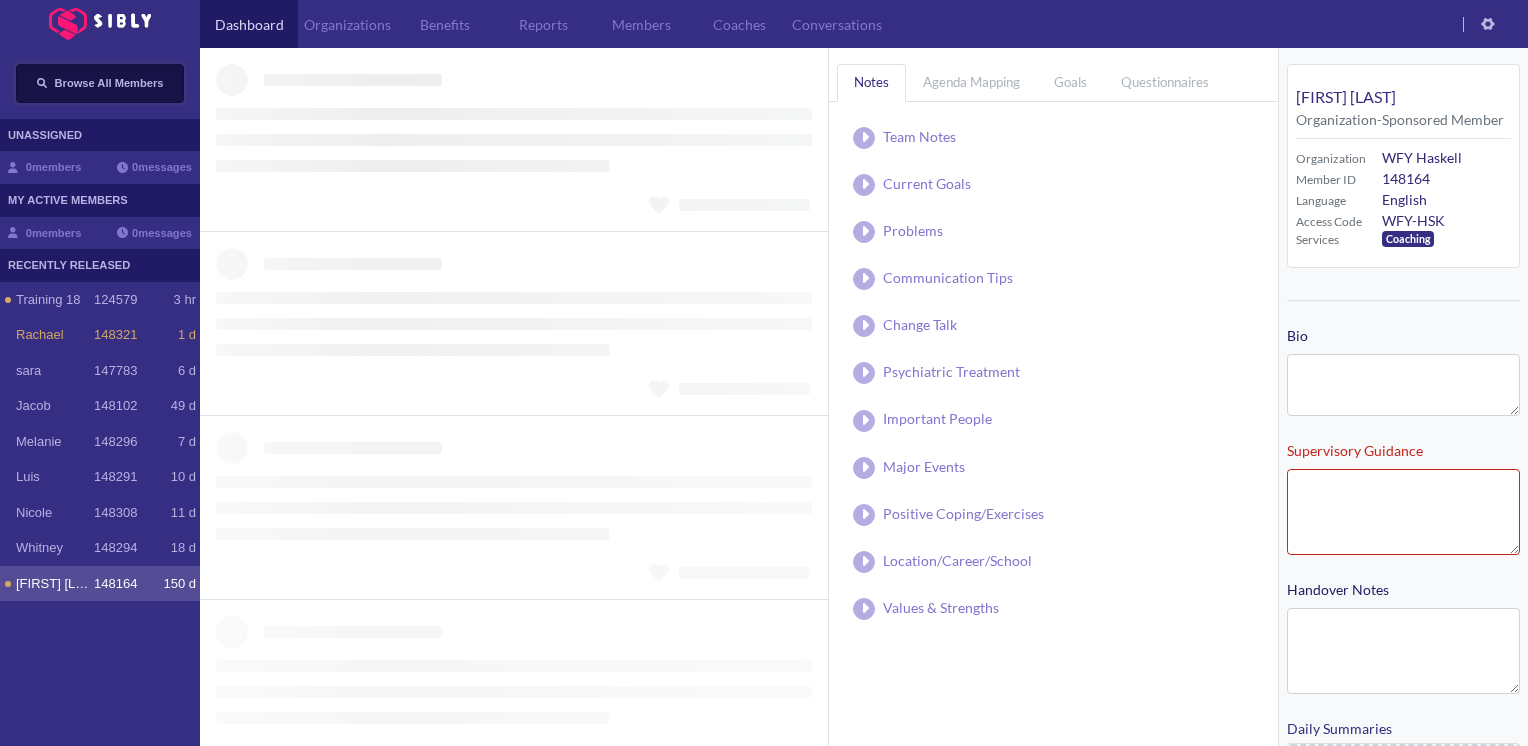 type on "**********" 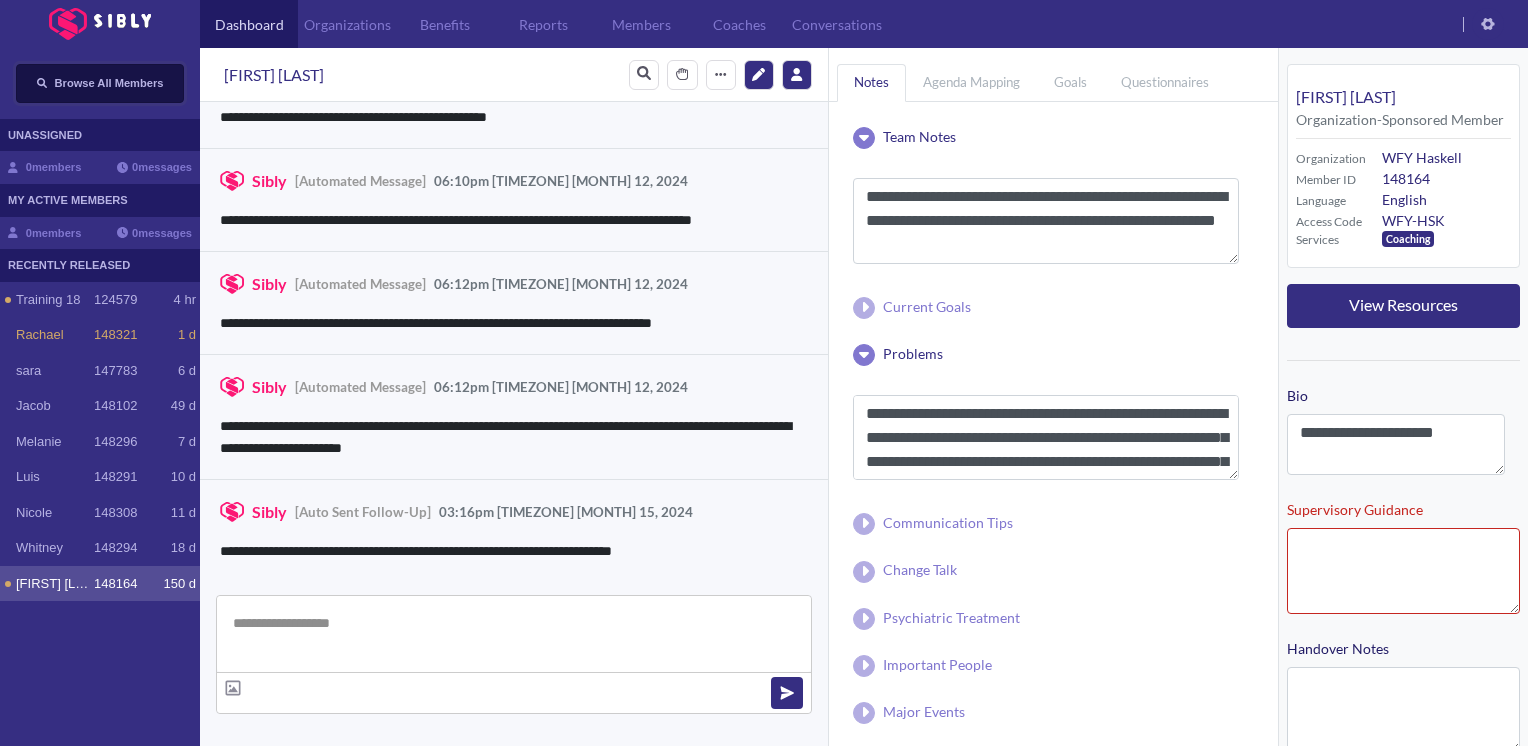 scroll, scrollTop: 0, scrollLeft: 0, axis: both 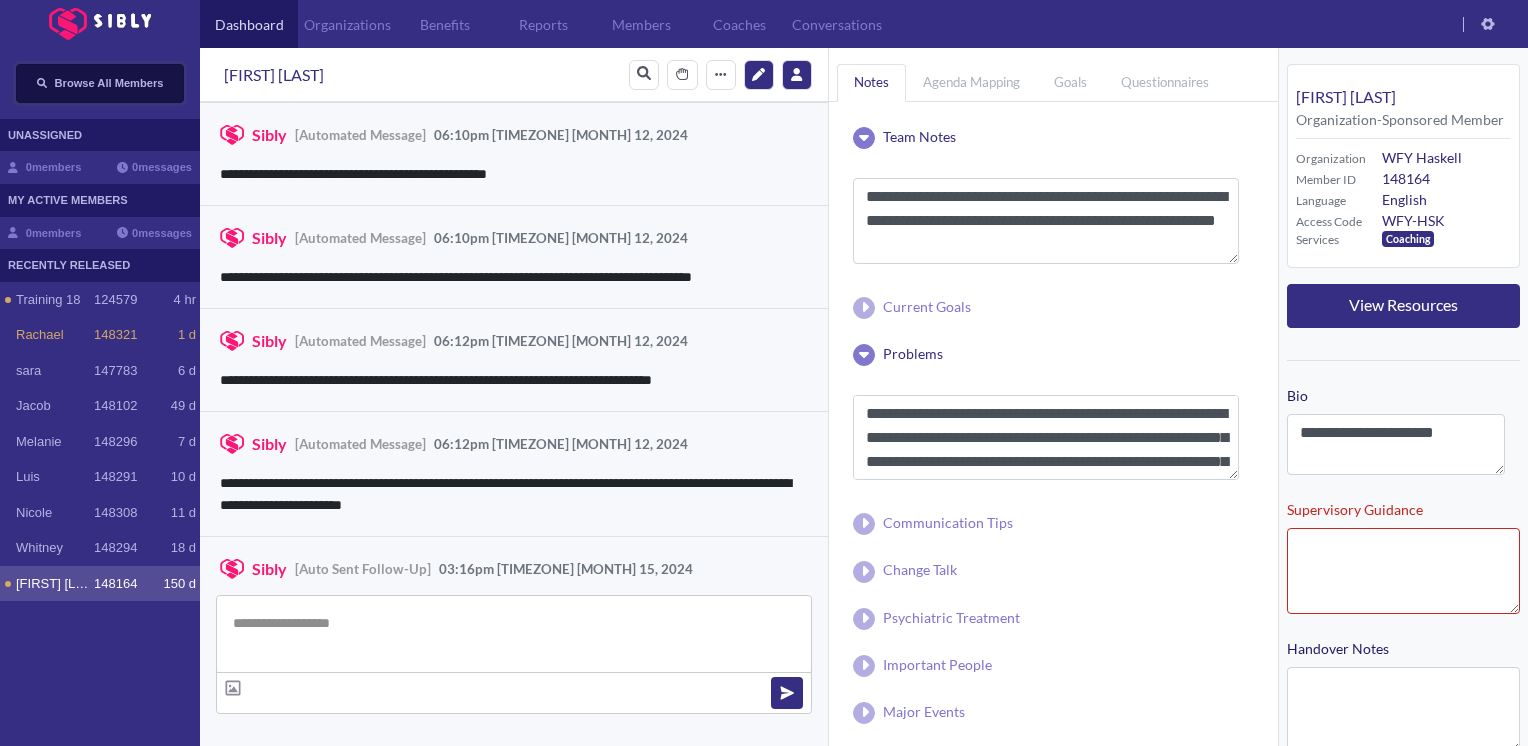 click on "Browse All Members" at bounding box center (109, 83) 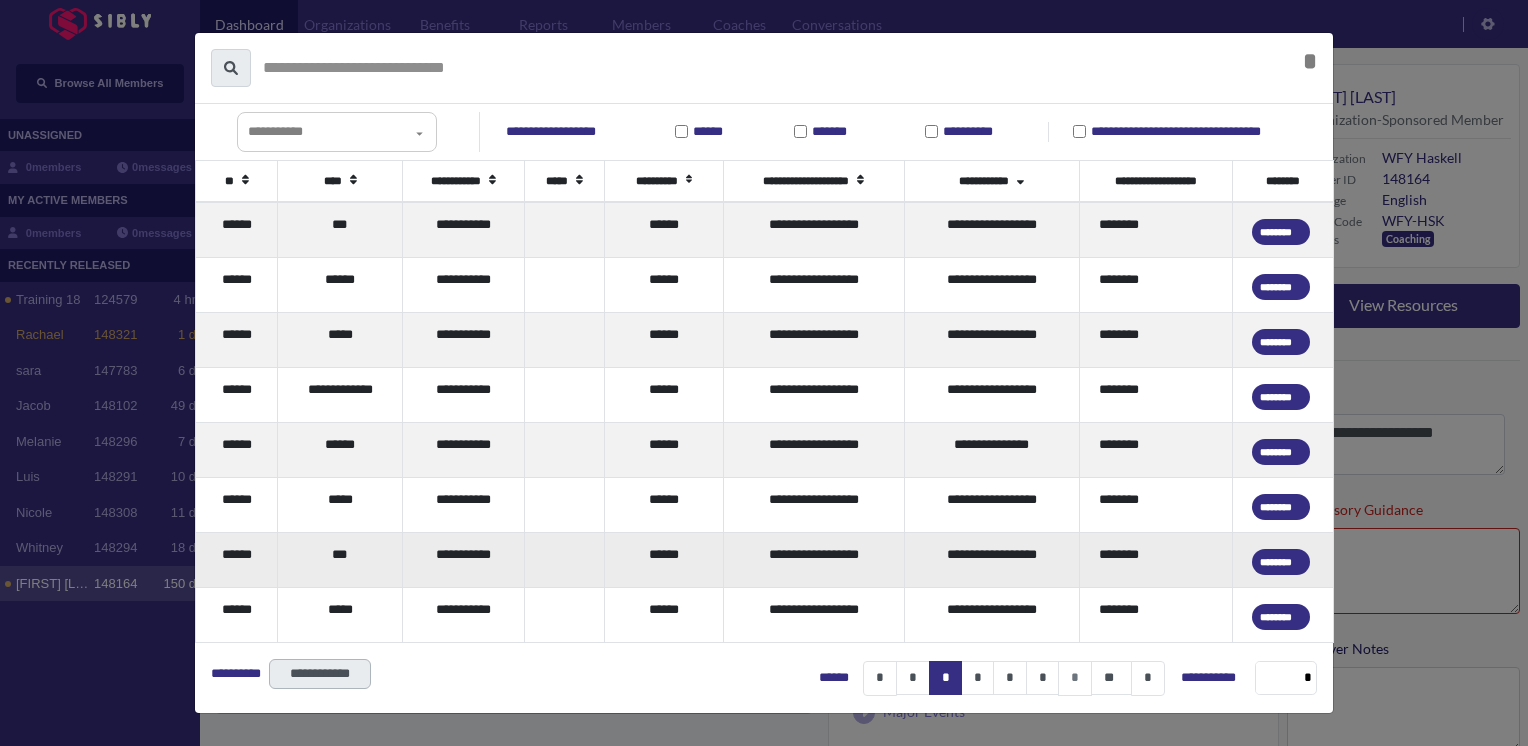 click on "******" at bounding box center (237, 560) 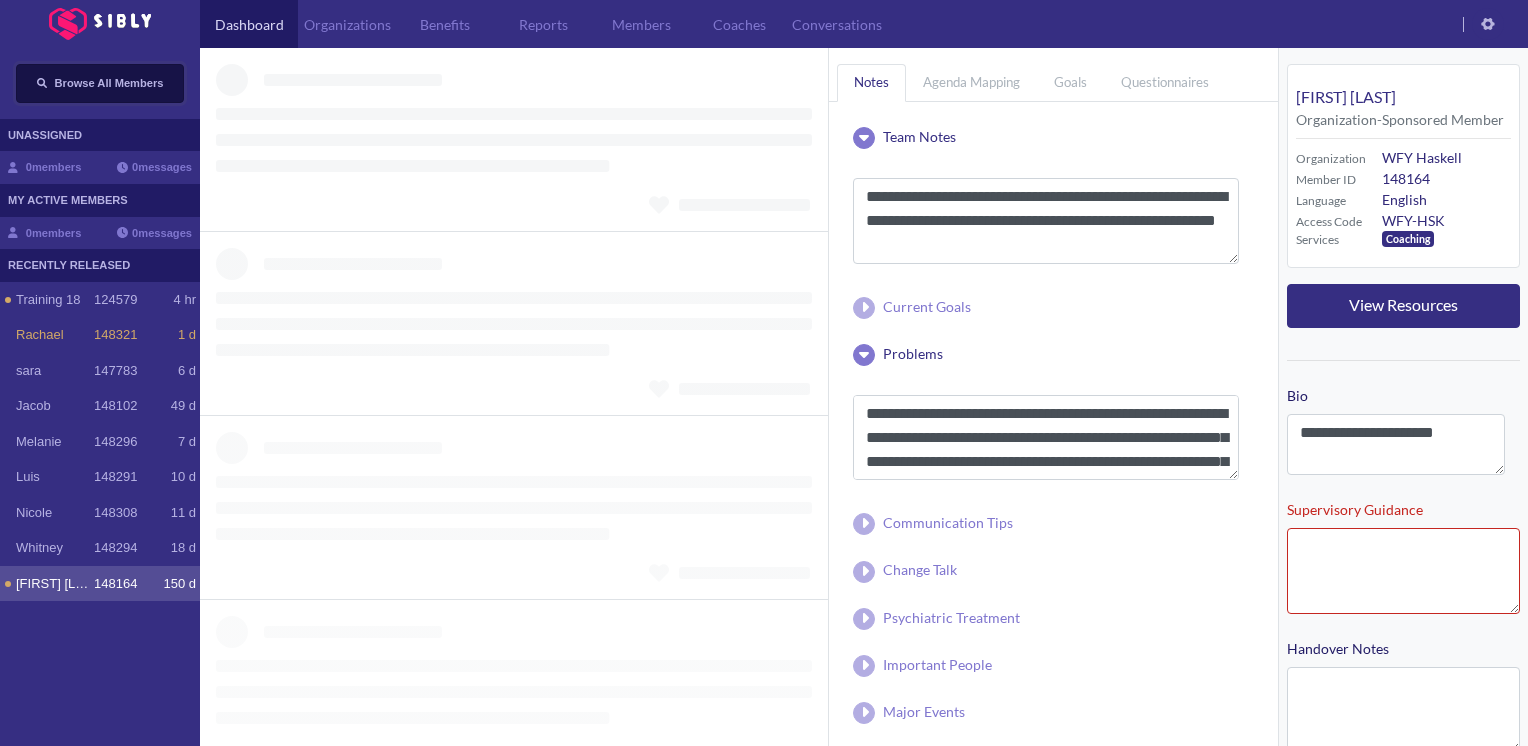 type 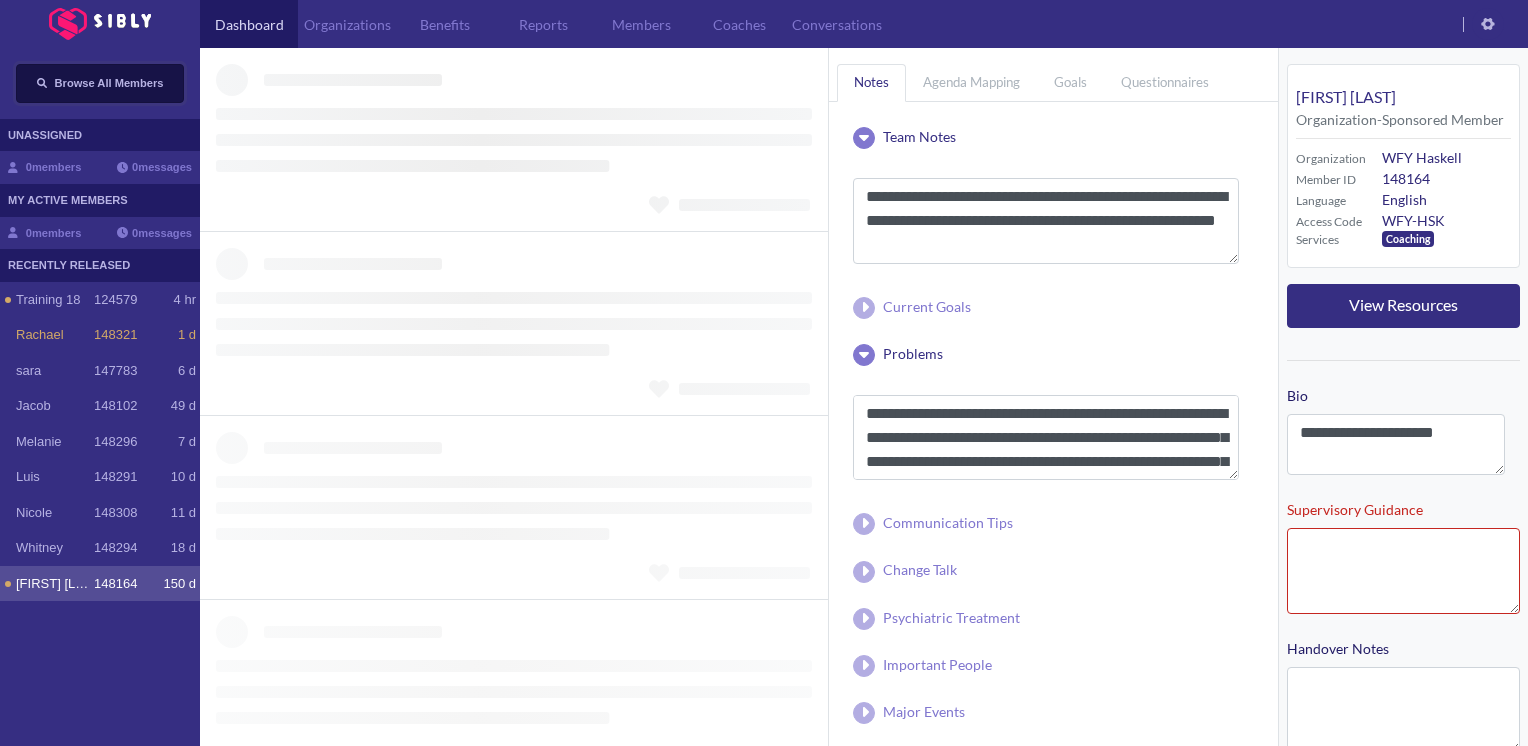 type 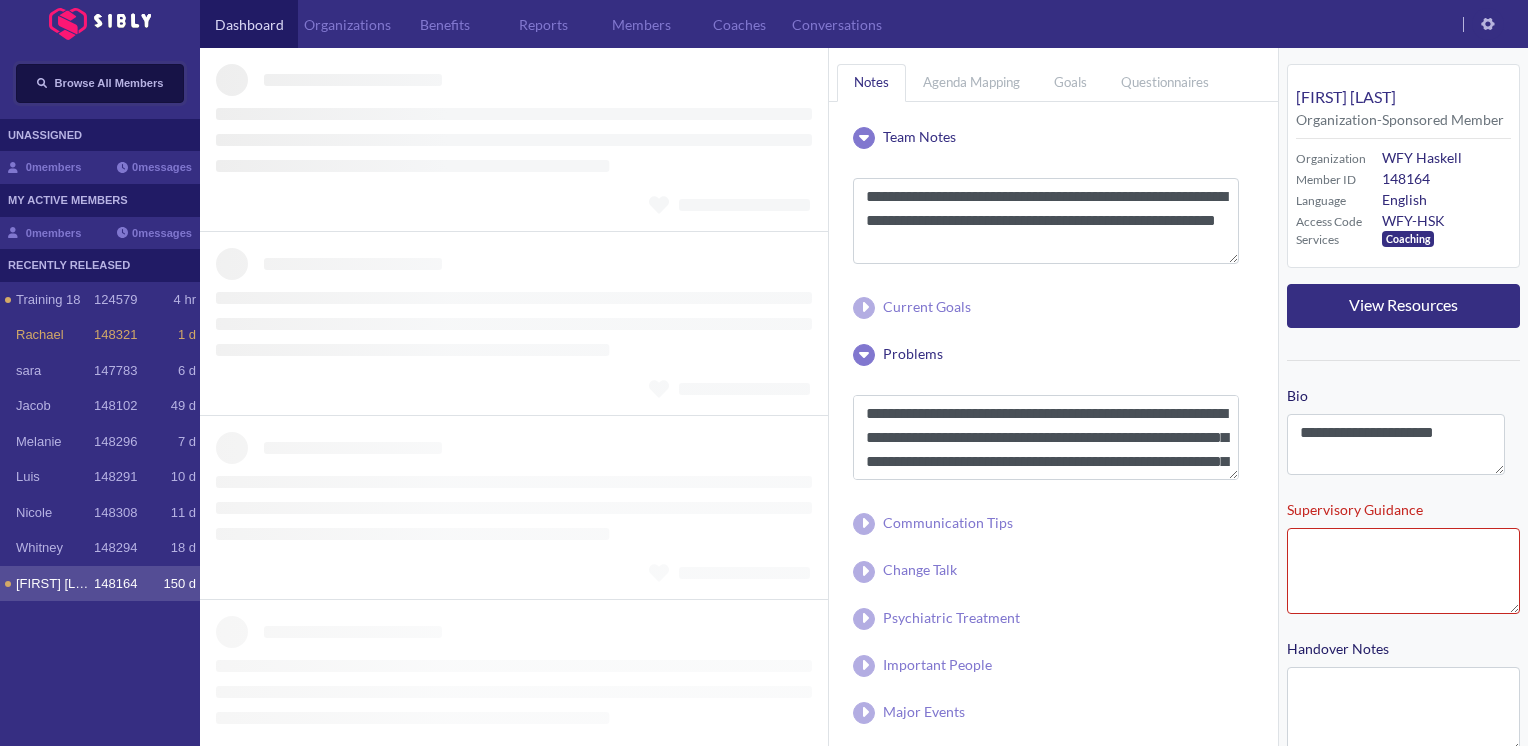 type 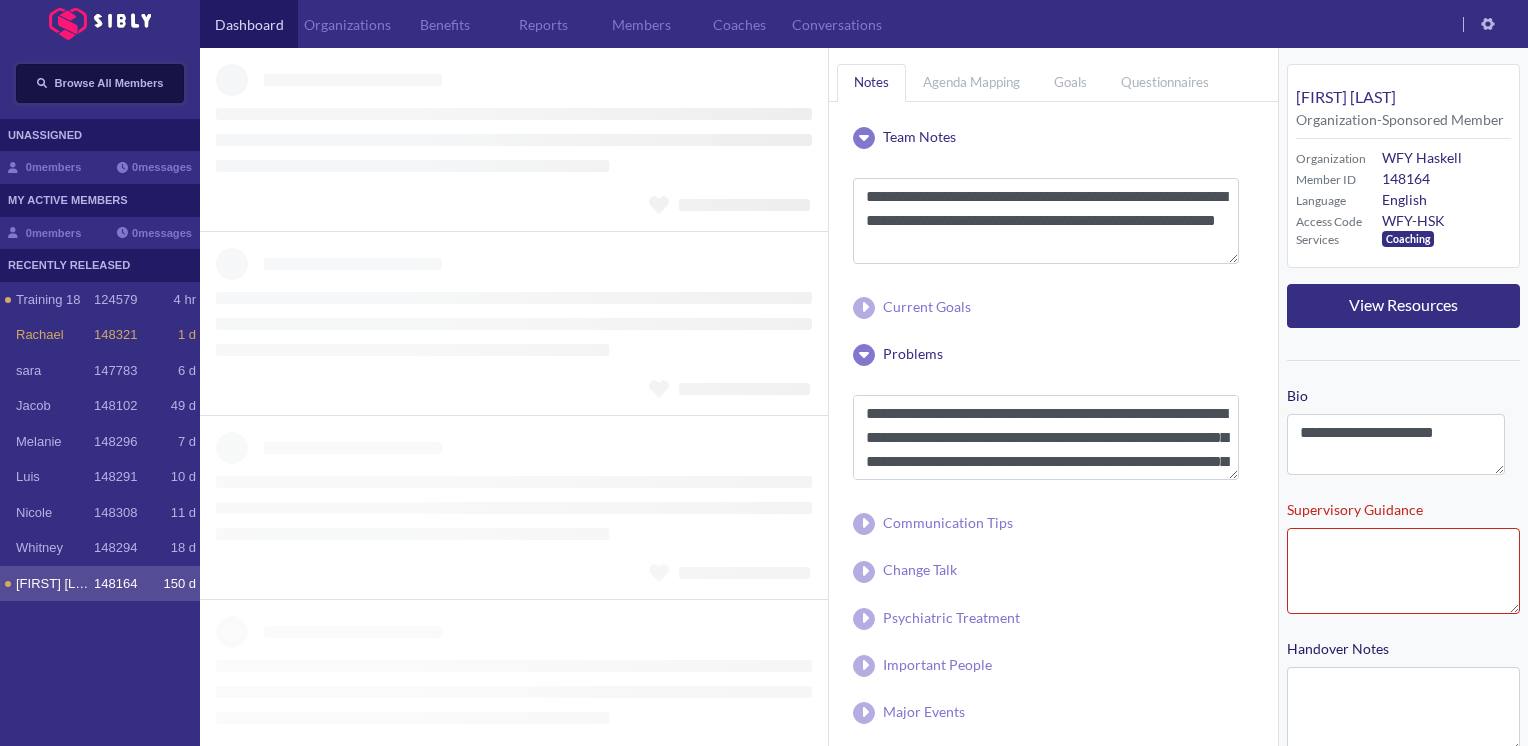 type on "**********" 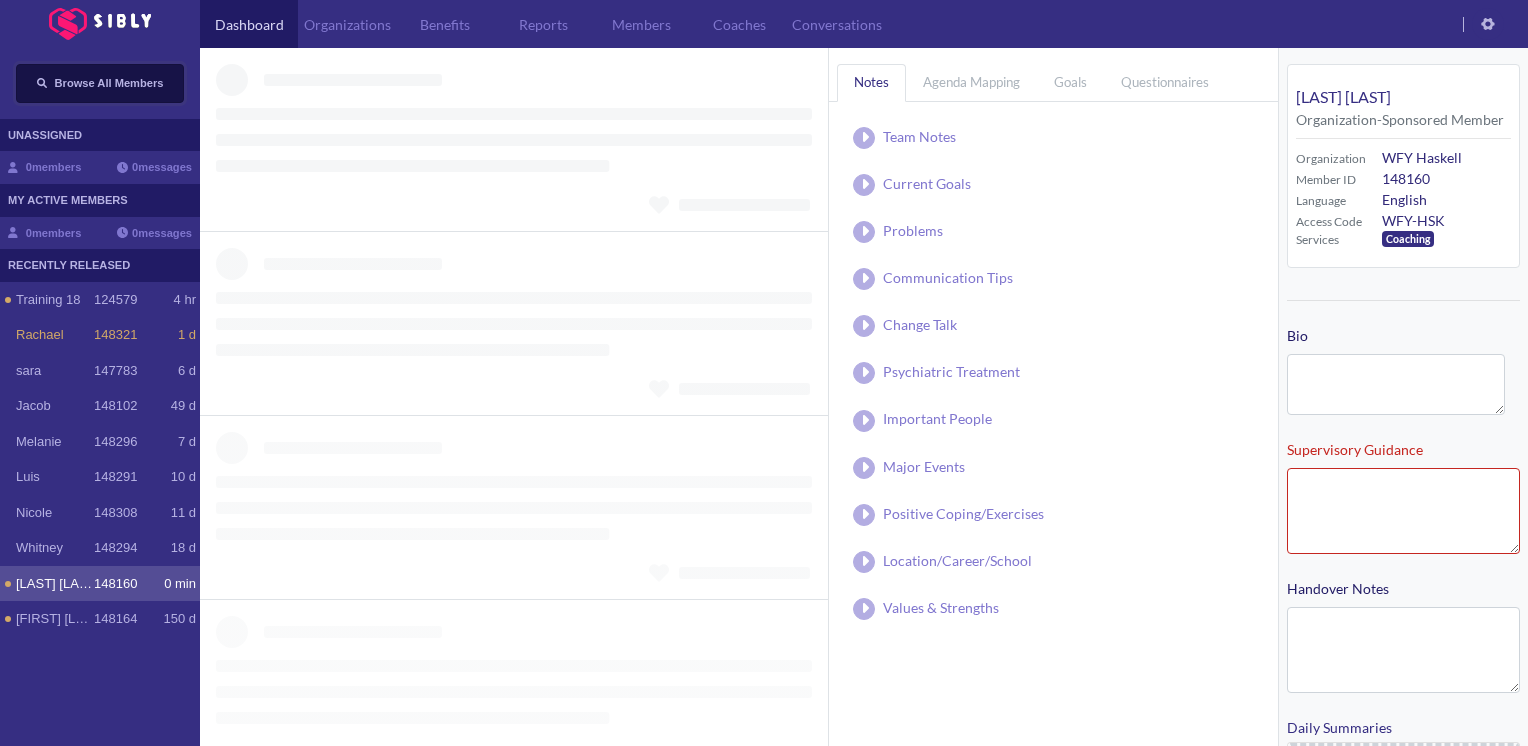 type on "**********" 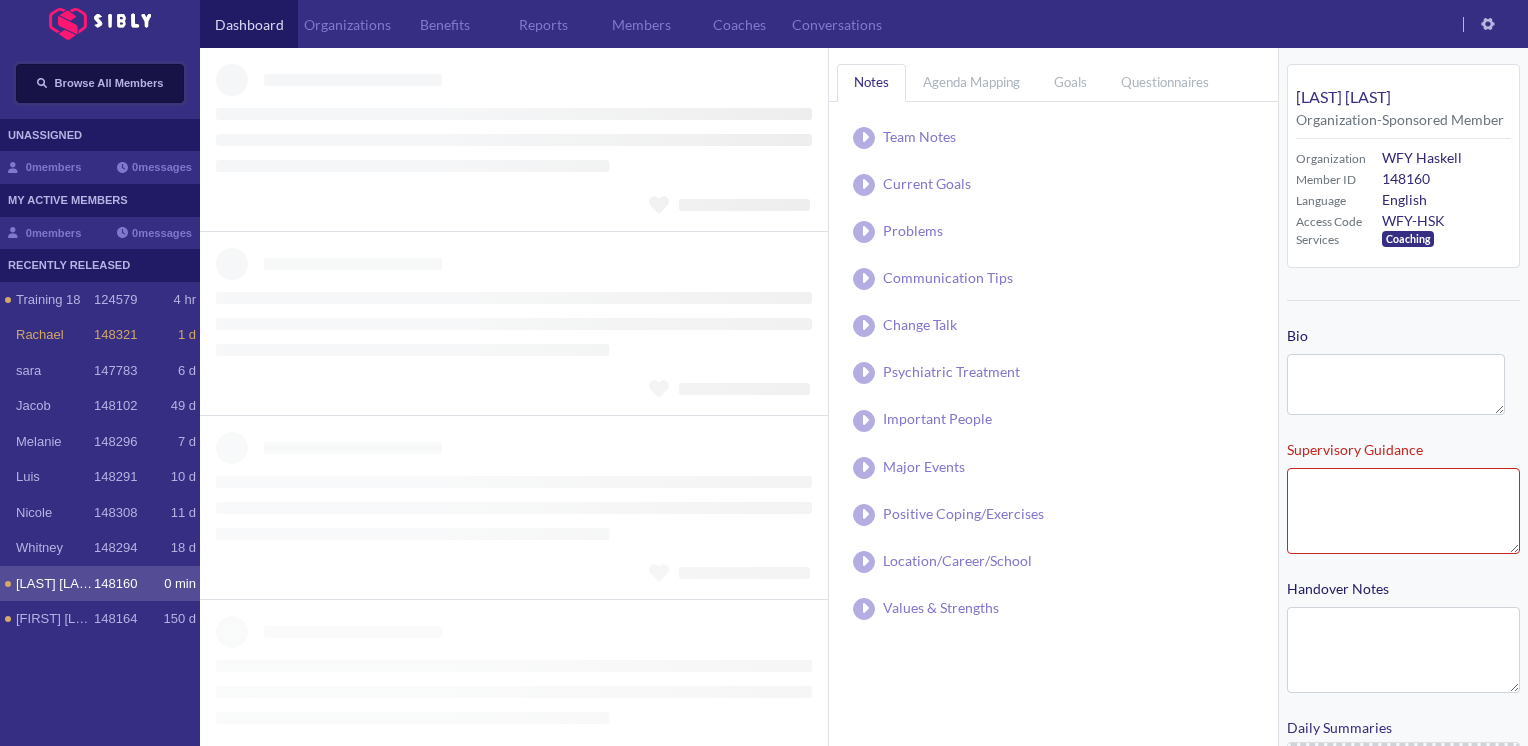 type on "**********" 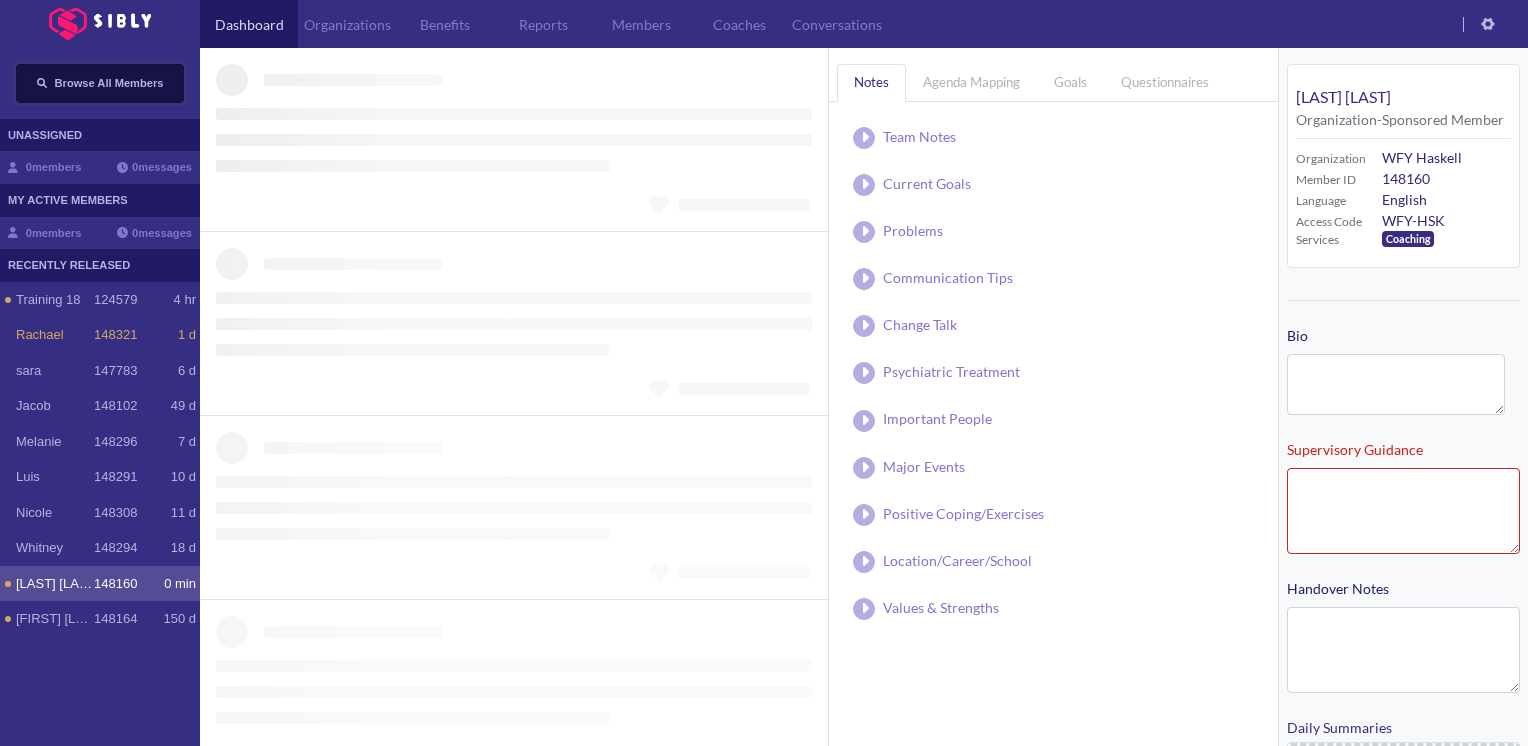 type on "**********" 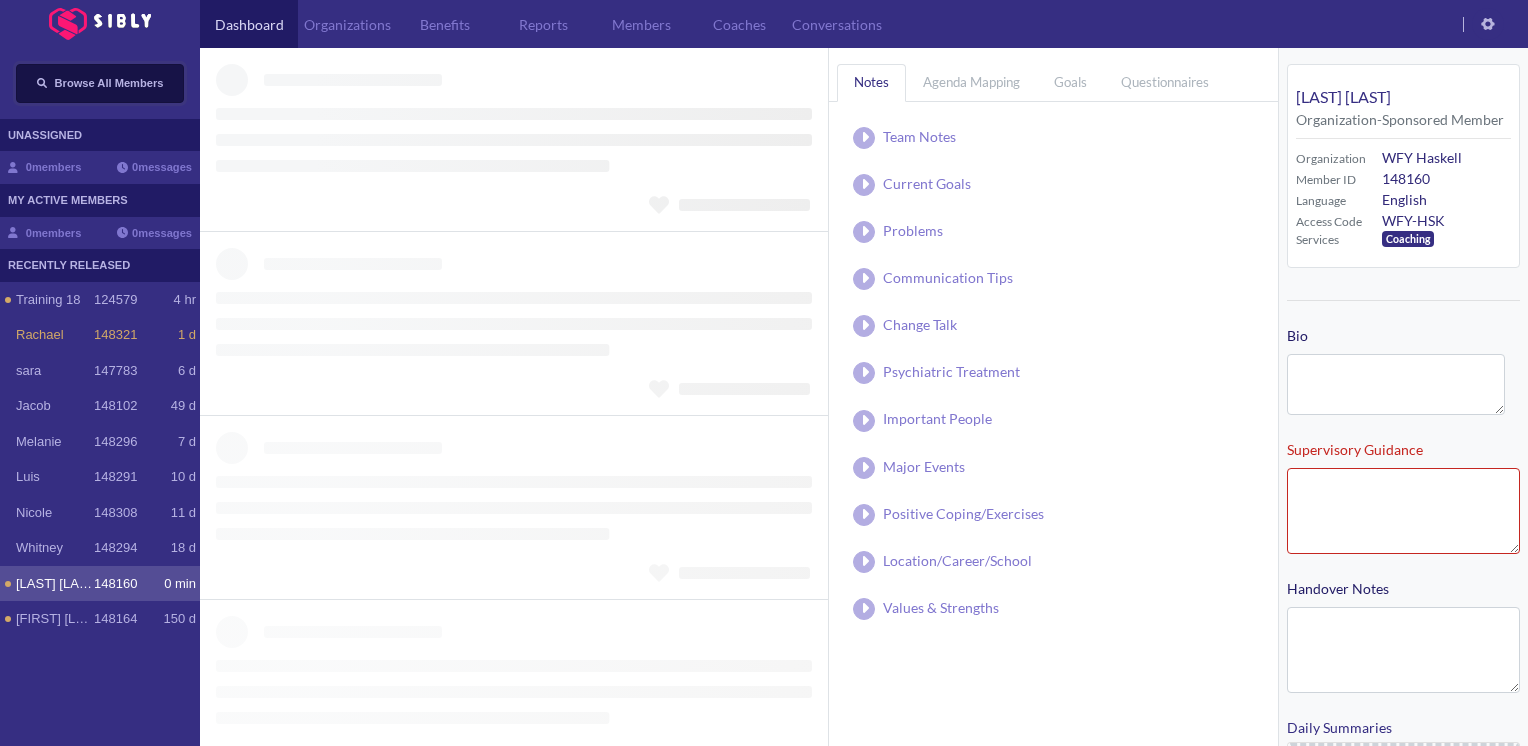 type on "**********" 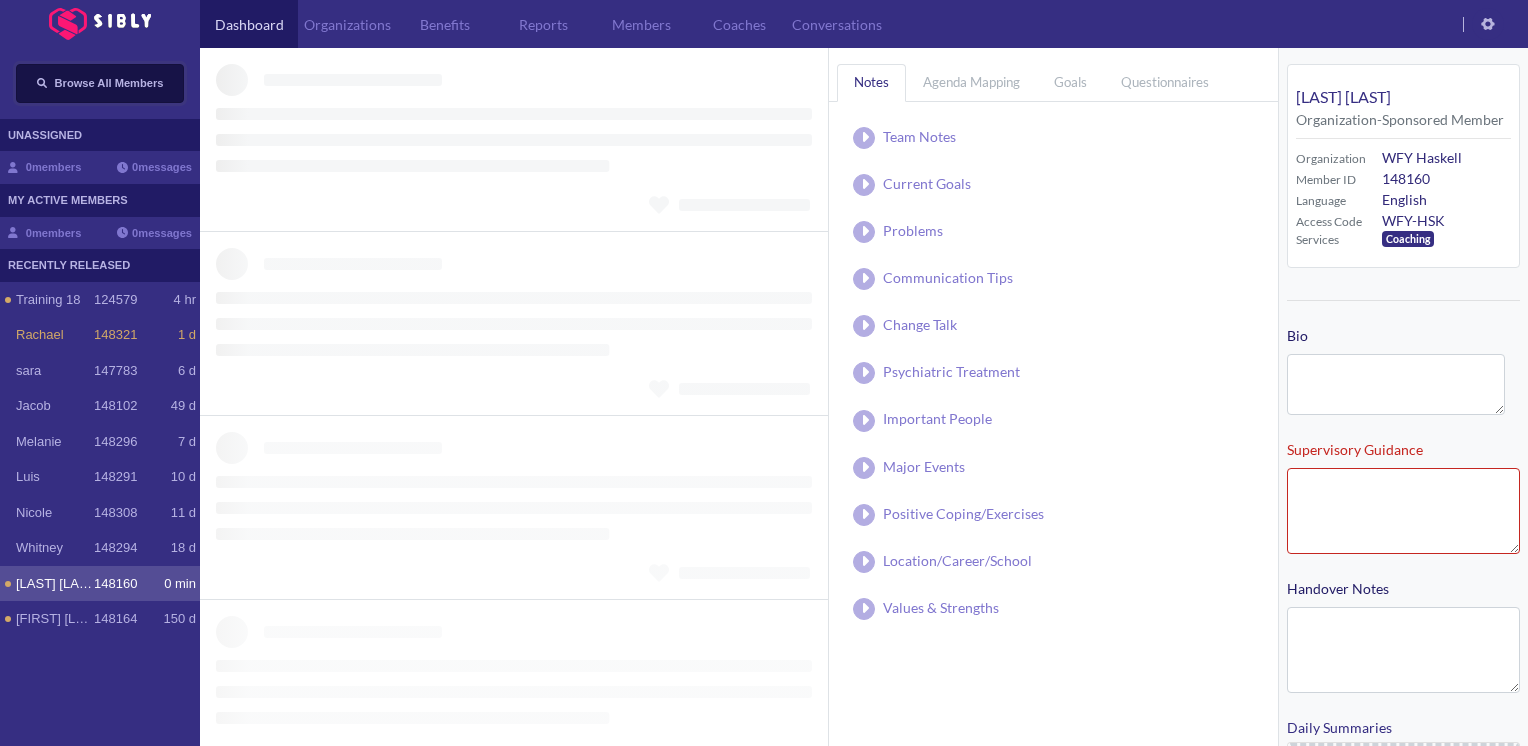 type on "**********" 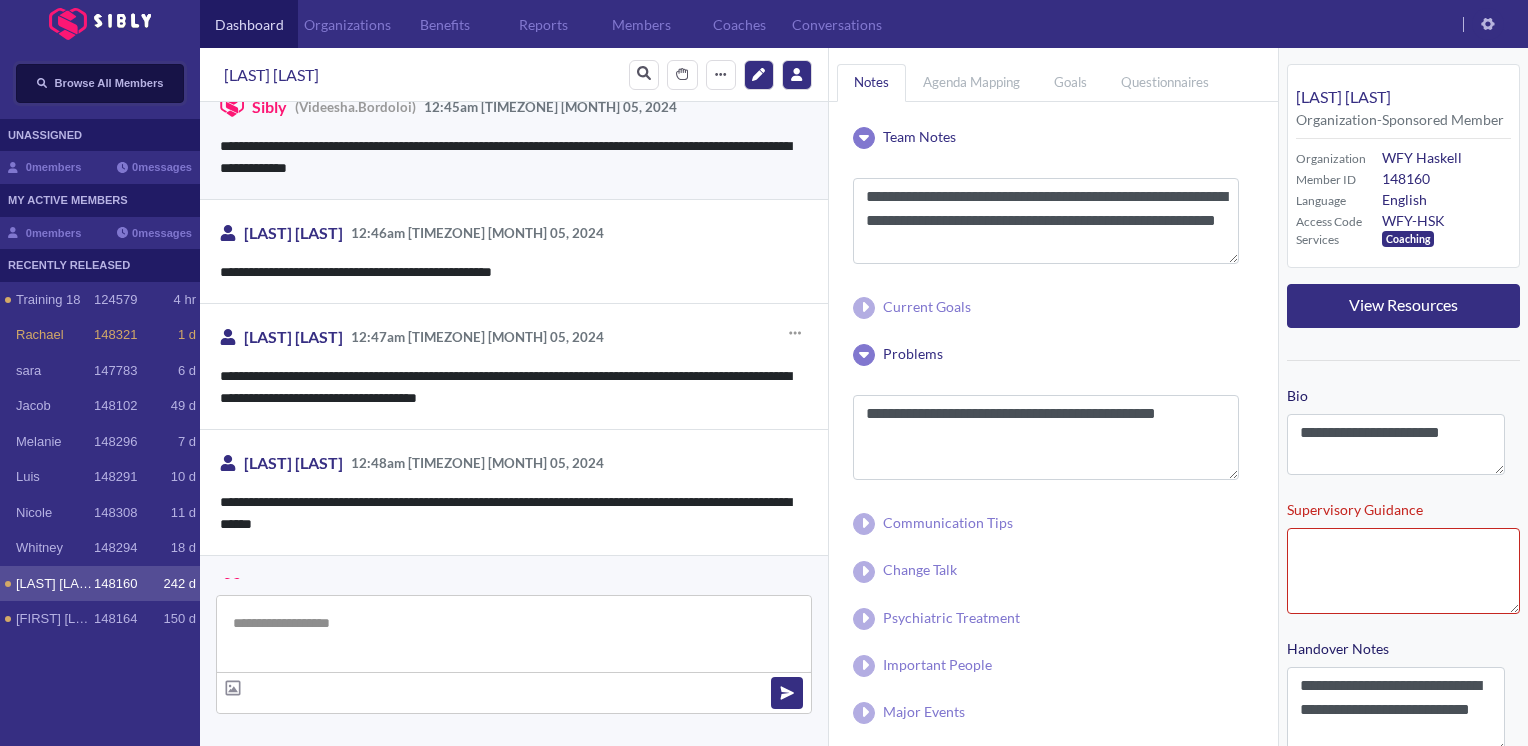 scroll, scrollTop: 5219, scrollLeft: 0, axis: vertical 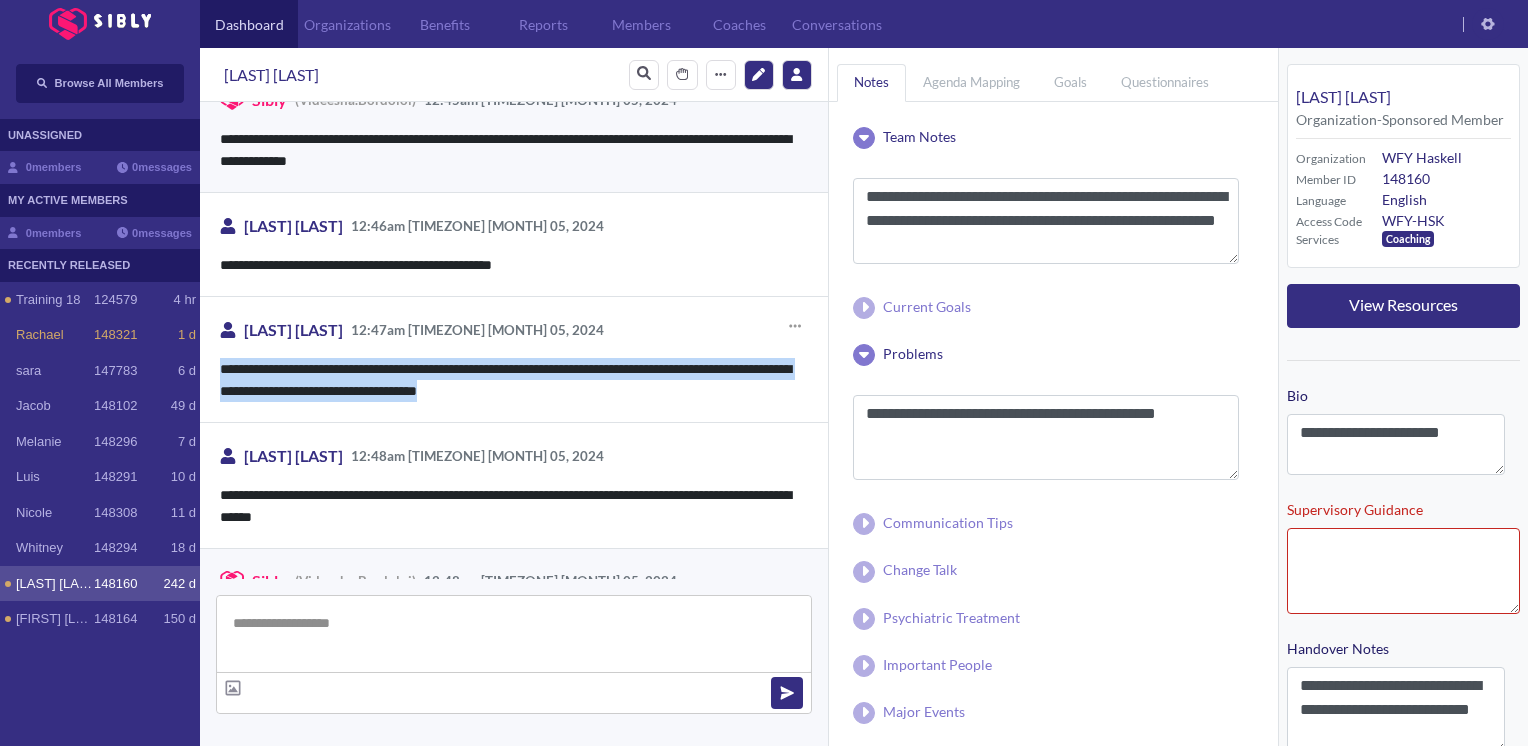 drag, startPoint x: 217, startPoint y: 354, endPoint x: 636, endPoint y: 385, distance: 420.1452 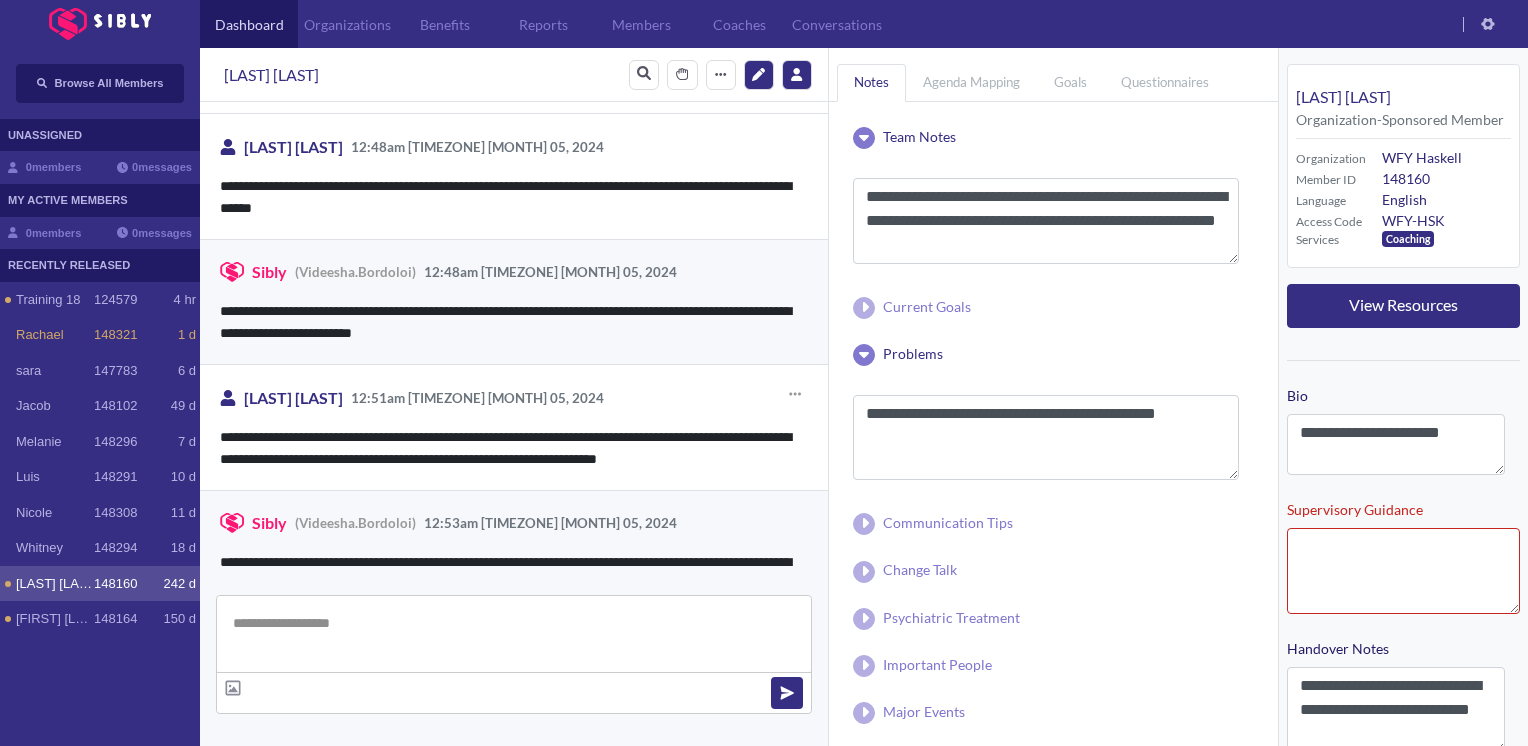 scroll, scrollTop: 5530, scrollLeft: 0, axis: vertical 